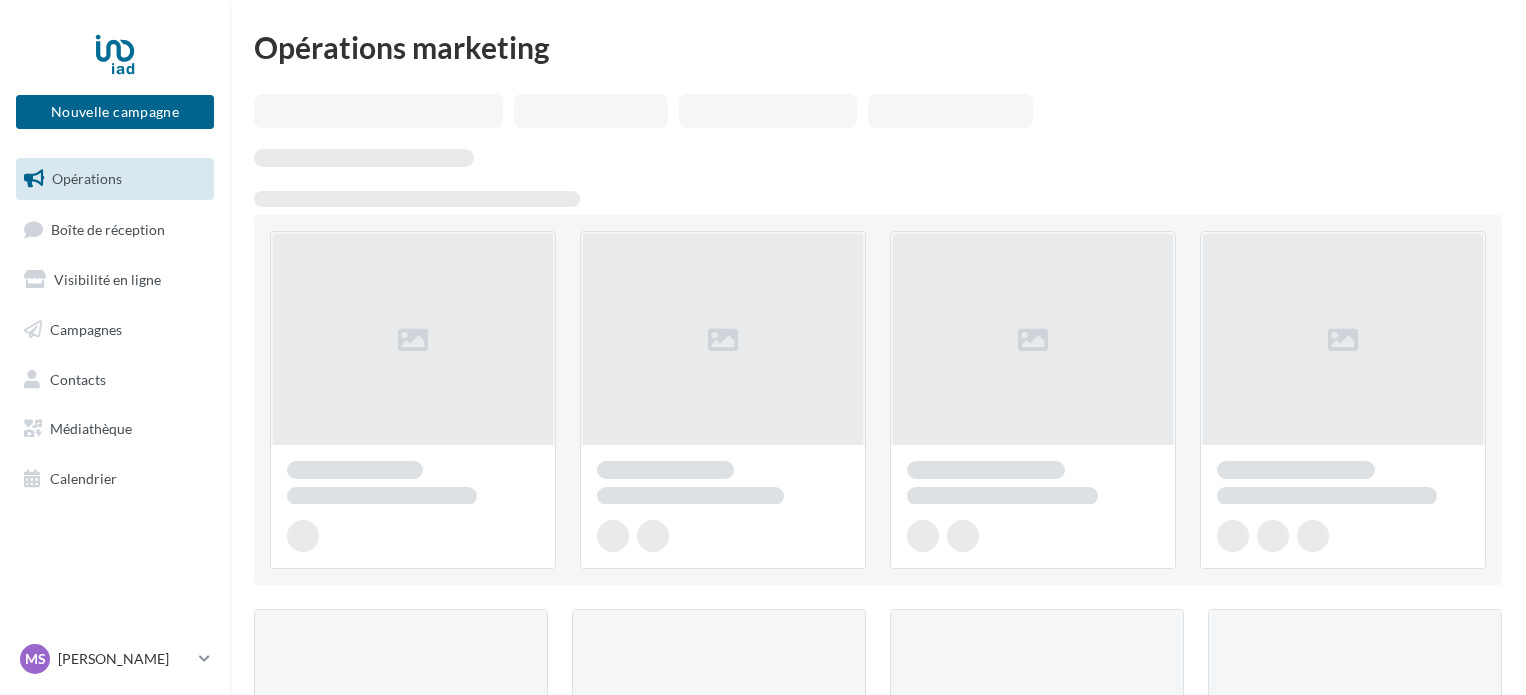 scroll, scrollTop: 0, scrollLeft: 0, axis: both 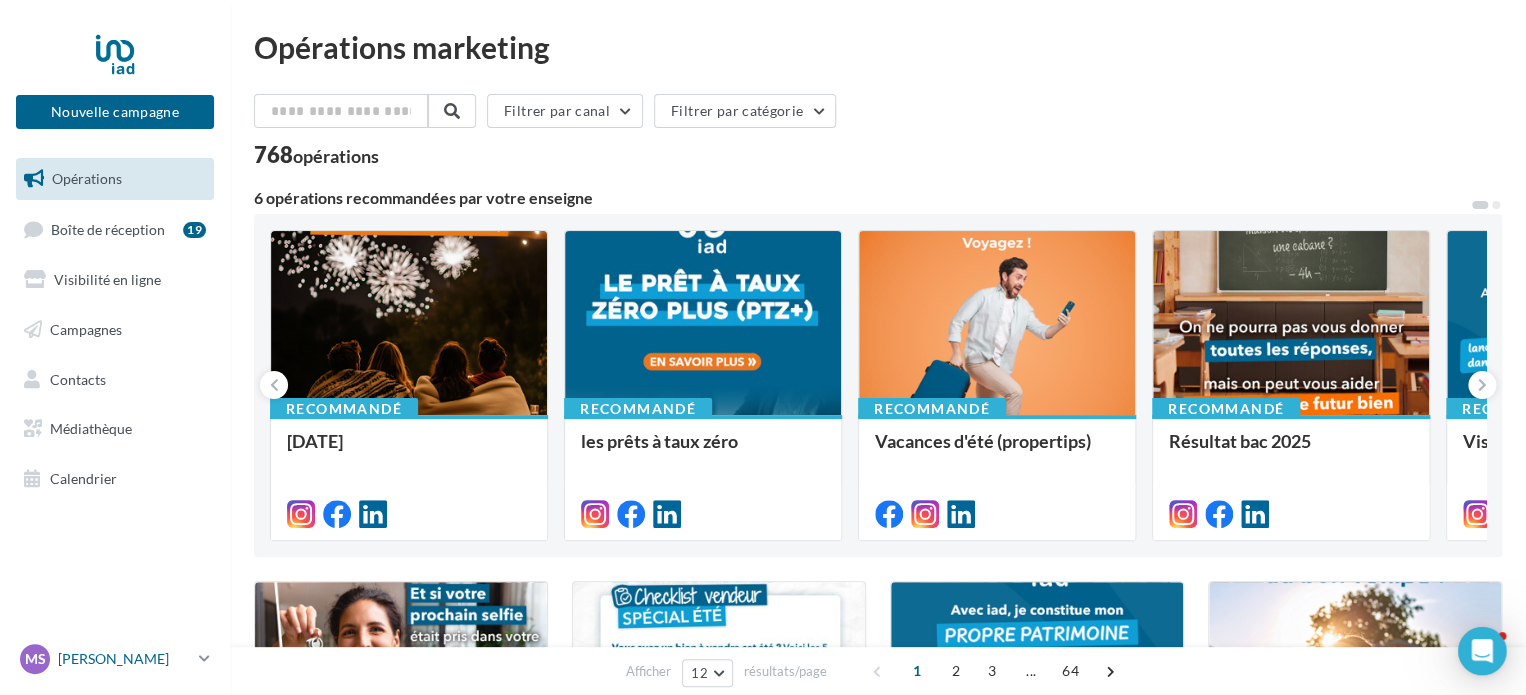 click on "[PERSON_NAME]" at bounding box center [124, 659] 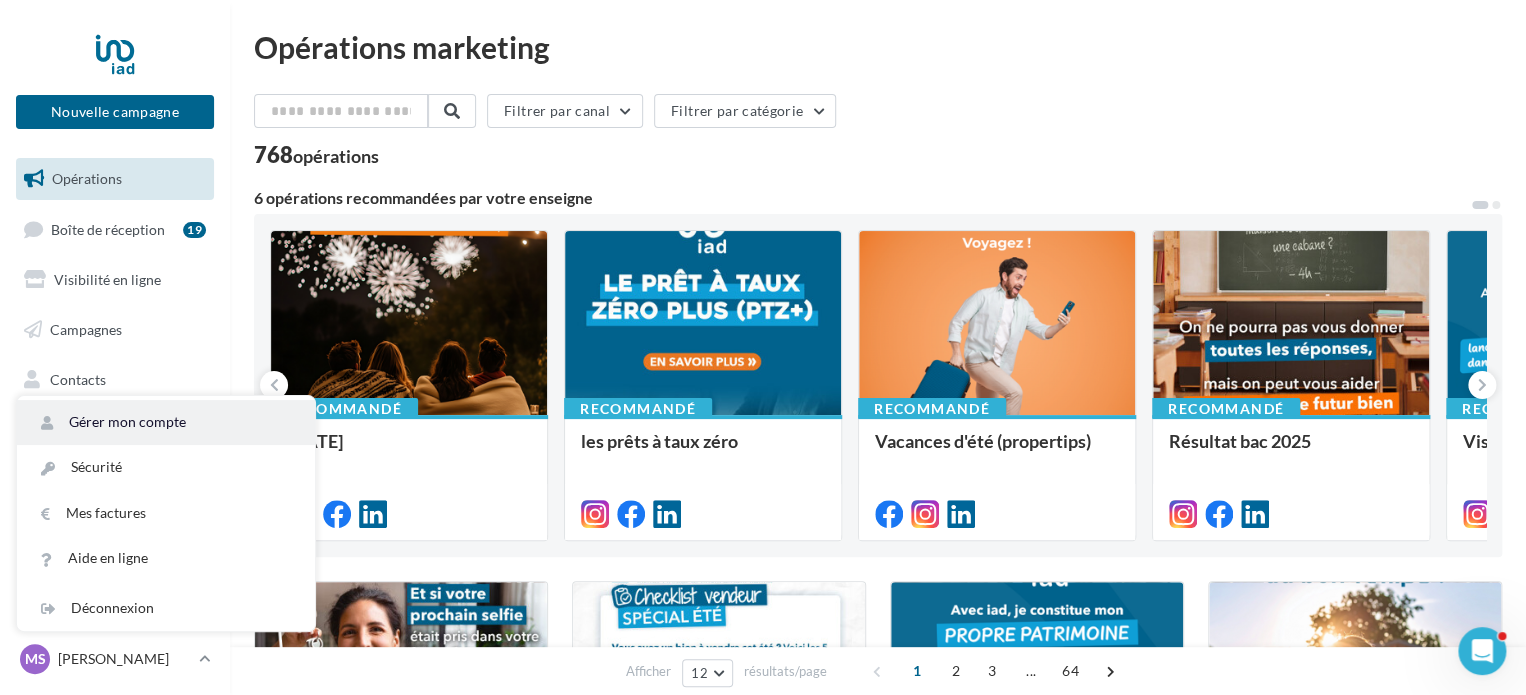 click on "Gérer mon compte" at bounding box center [166, 422] 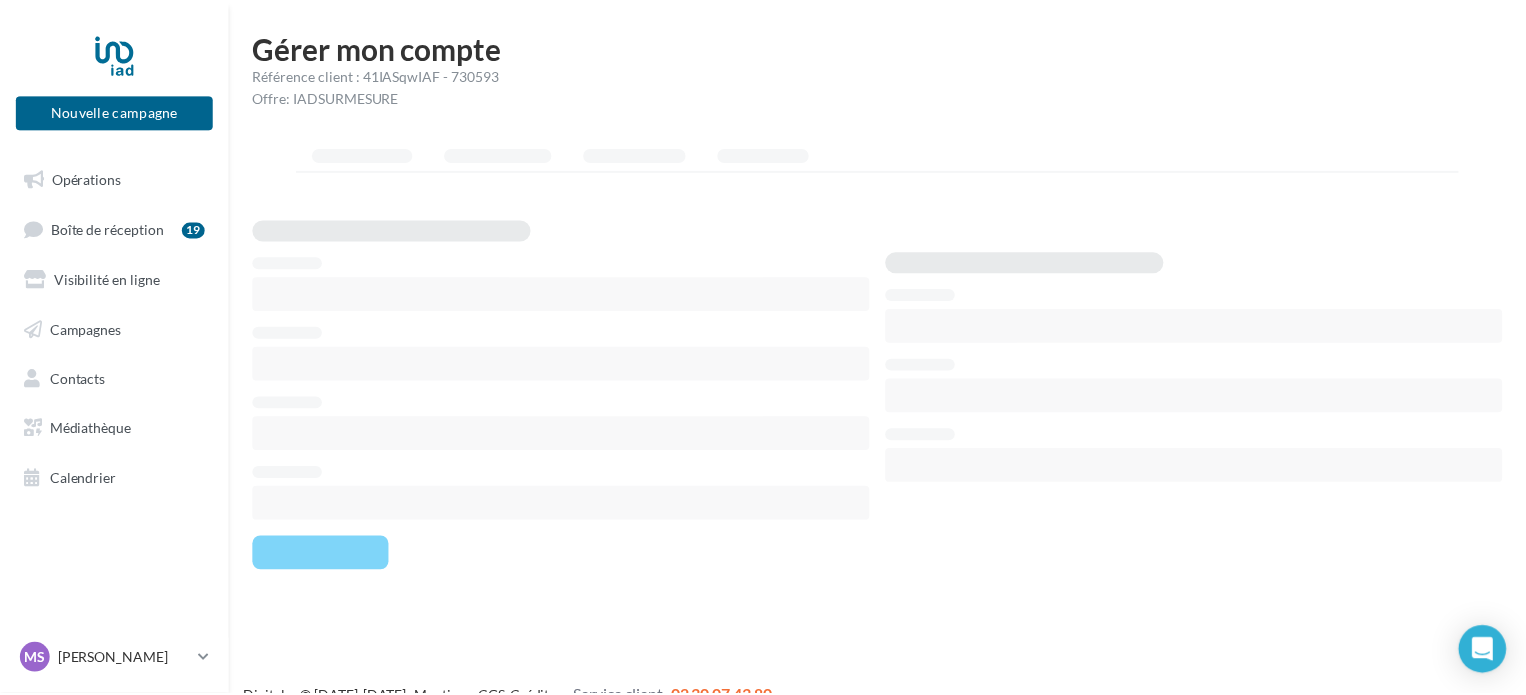 scroll, scrollTop: 0, scrollLeft: 0, axis: both 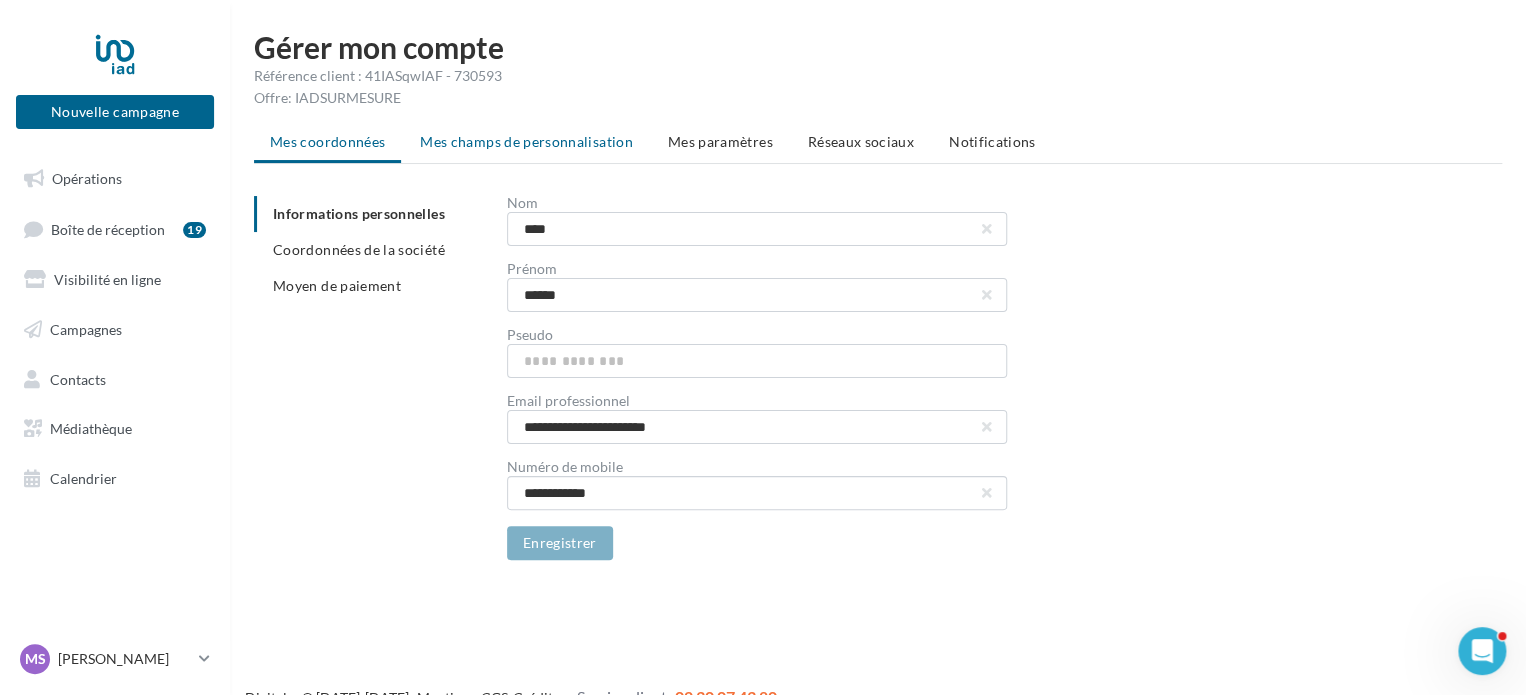 click on "Mes champs de personnalisation" at bounding box center (526, 141) 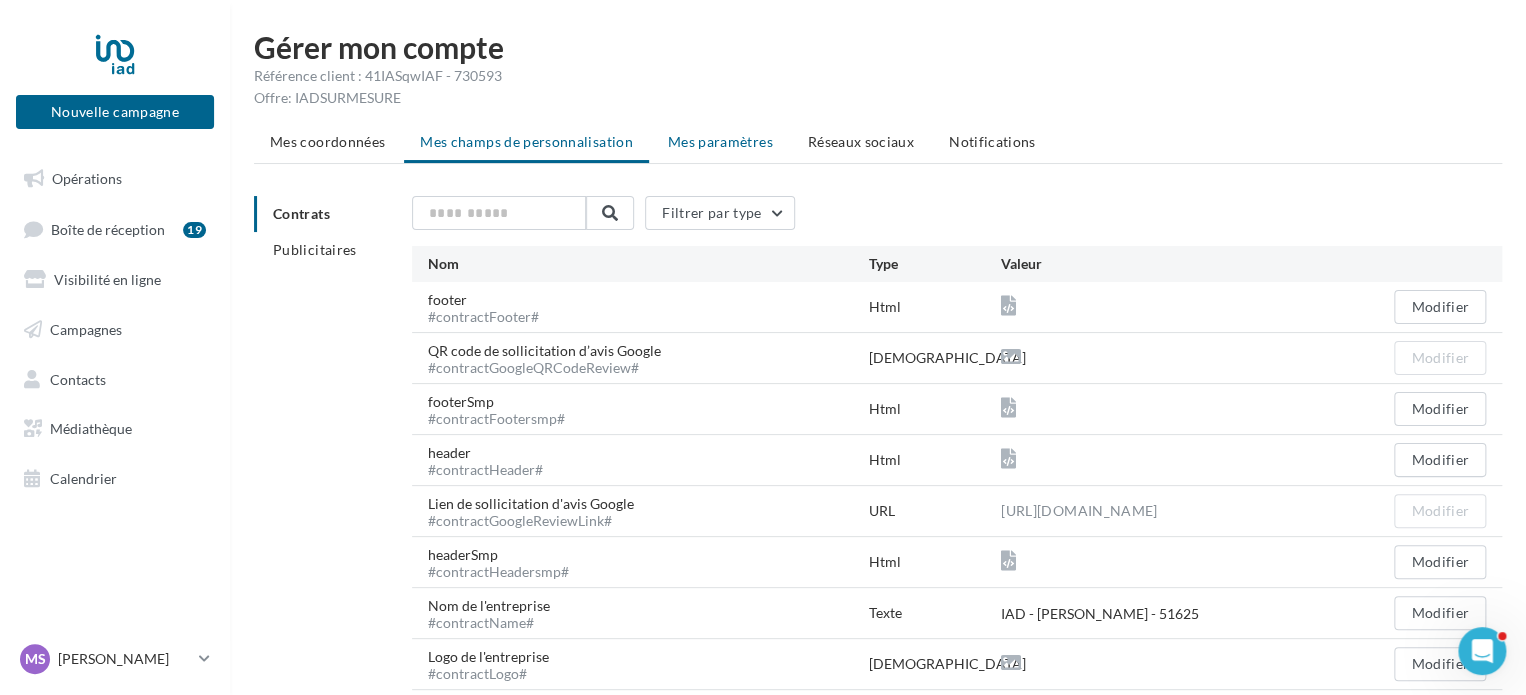 click on "Mes paramètres" at bounding box center [720, 141] 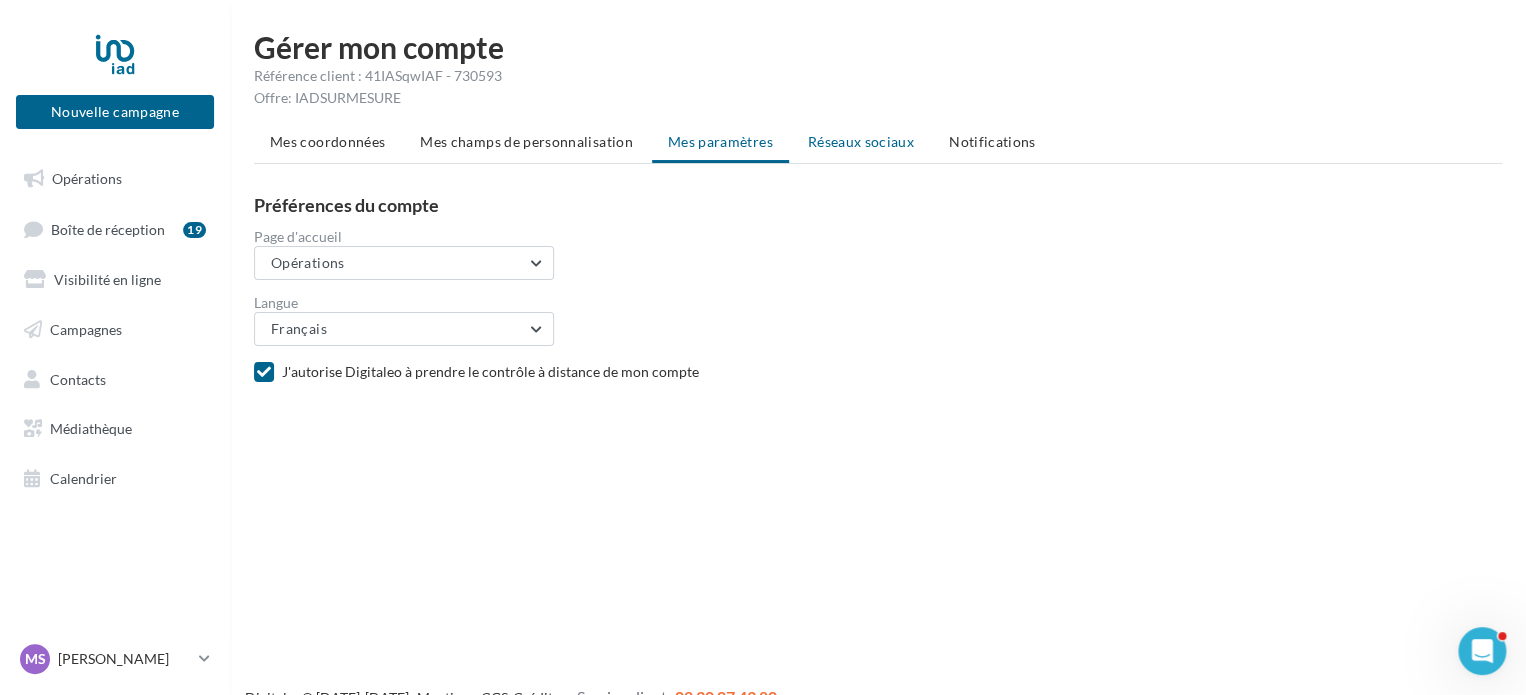 click on "Réseaux sociaux" at bounding box center (861, 141) 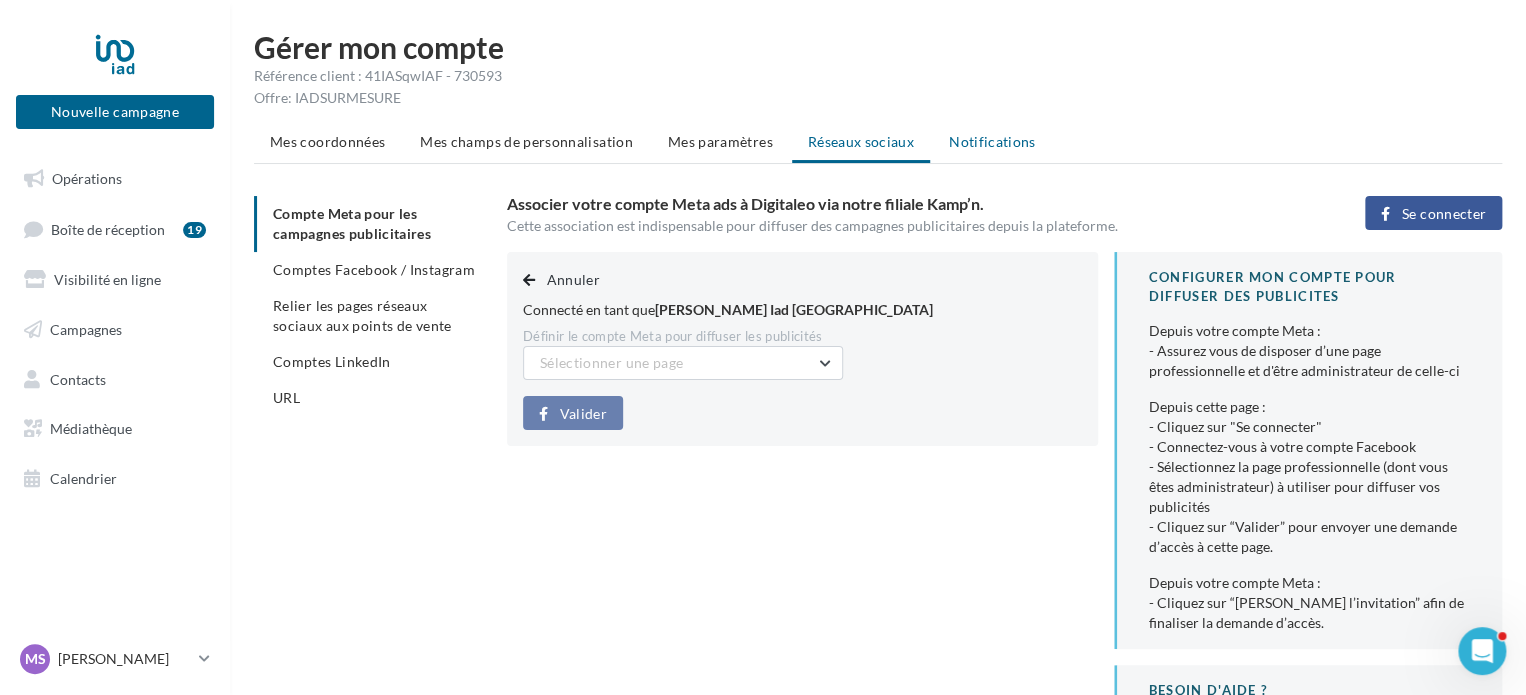 click on "Notifications" at bounding box center (992, 141) 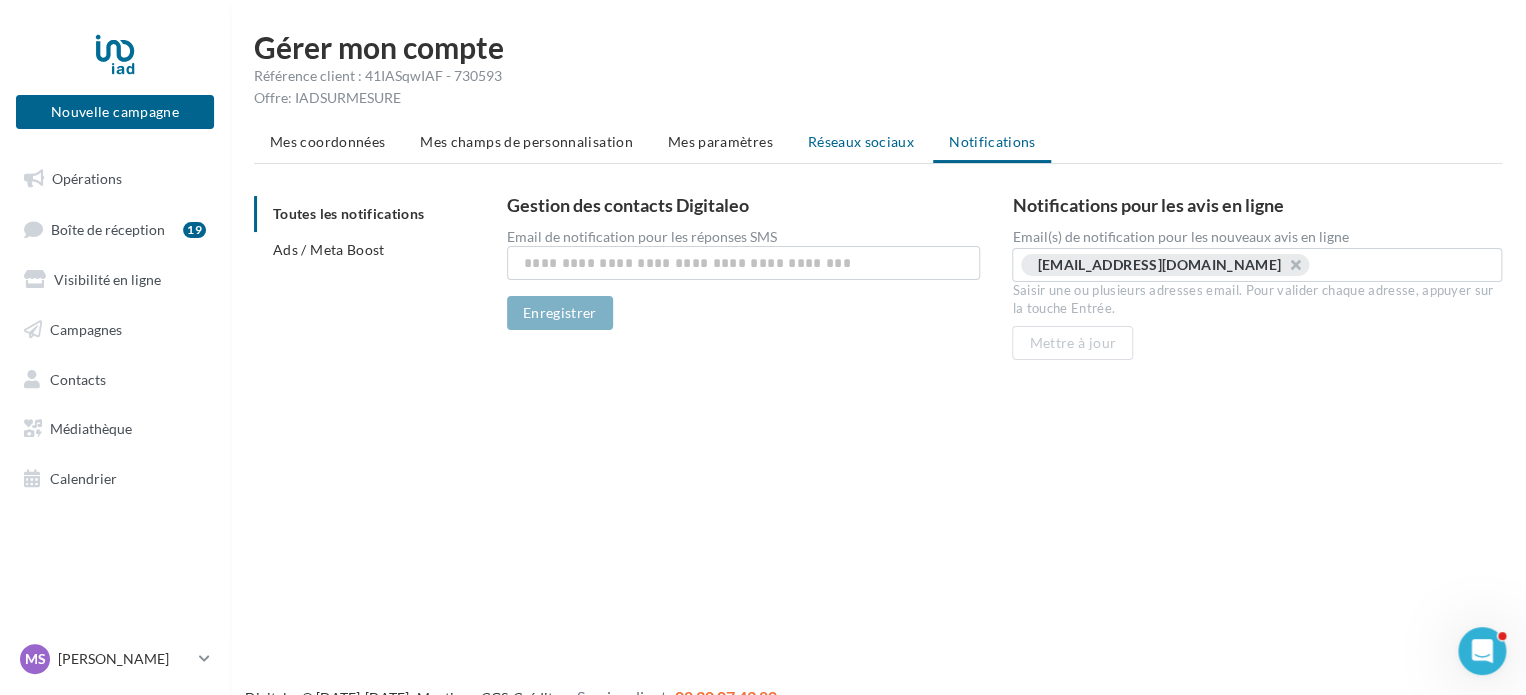 click on "Réseaux sociaux" at bounding box center [861, 142] 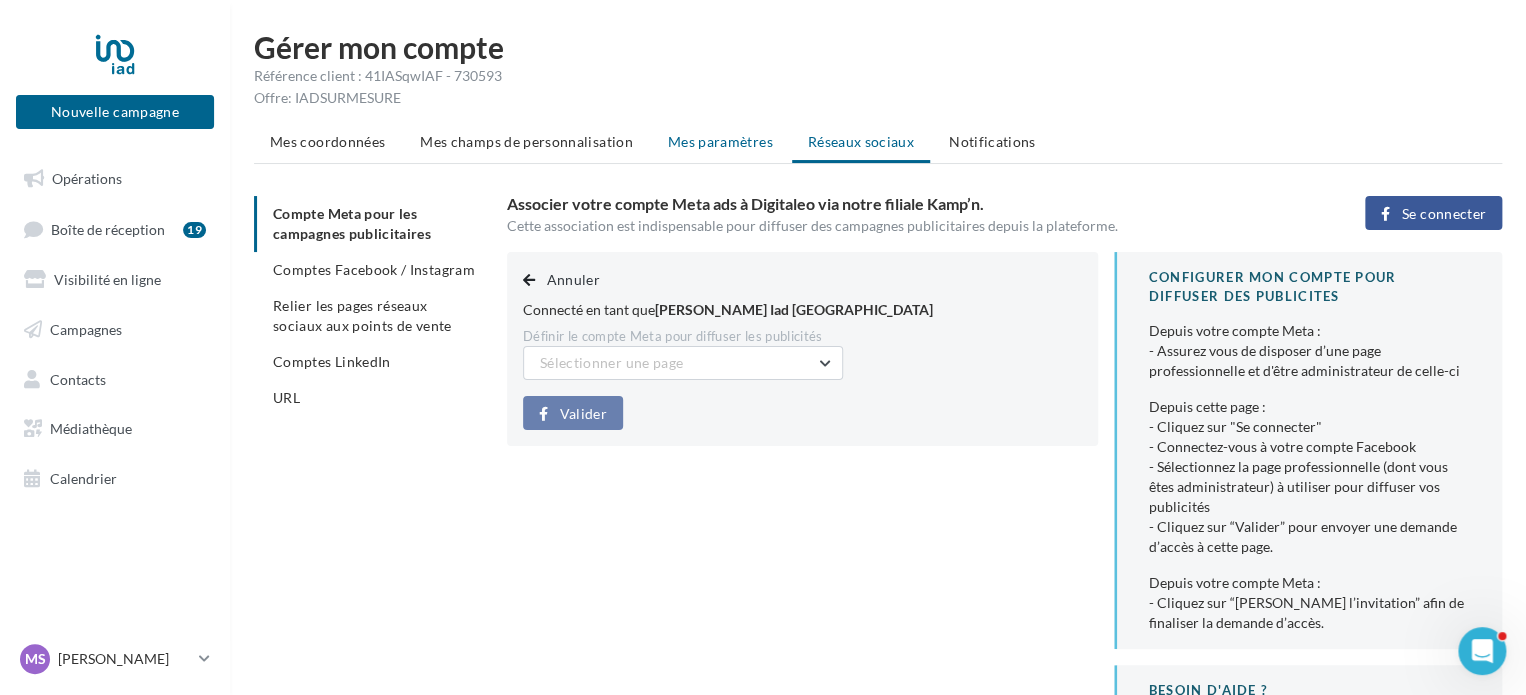 click on "Mes paramètres" at bounding box center (720, 141) 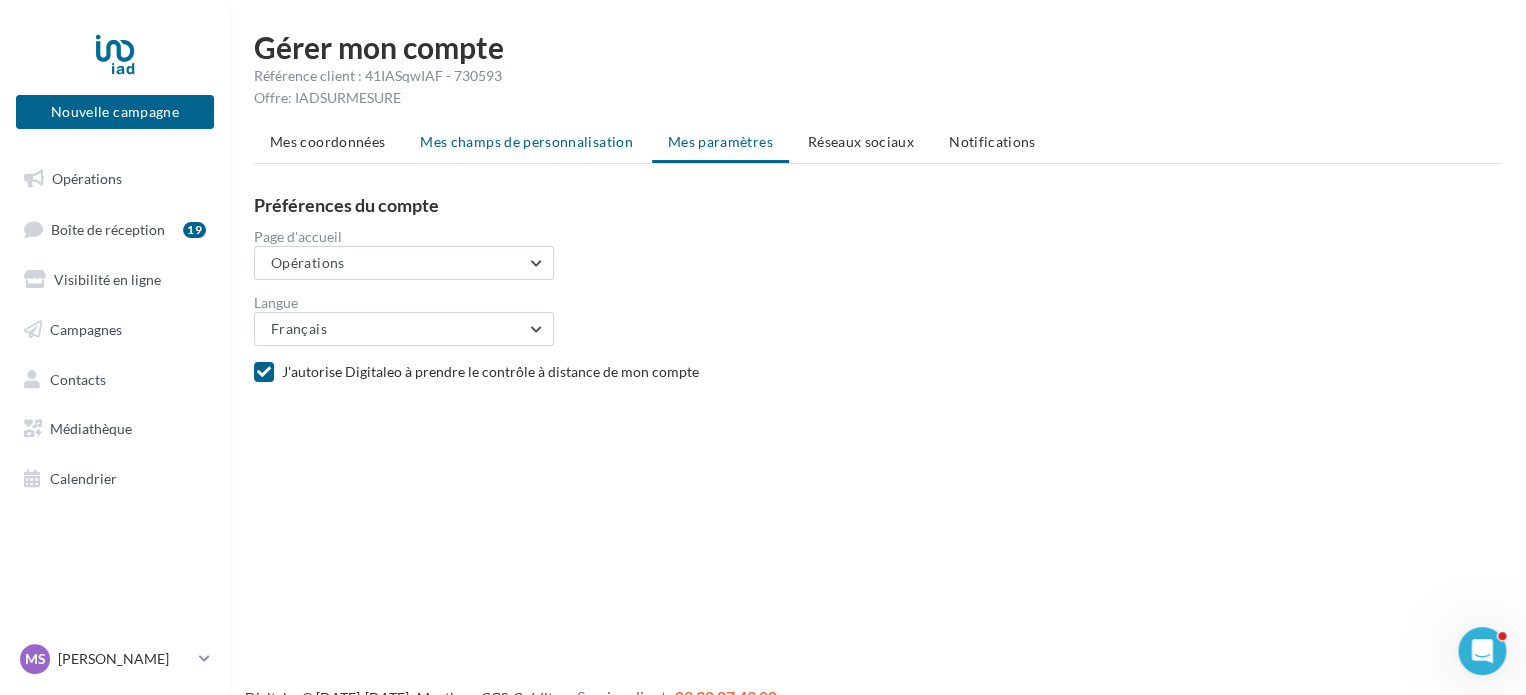 click on "Mes champs de personnalisation" at bounding box center (526, 141) 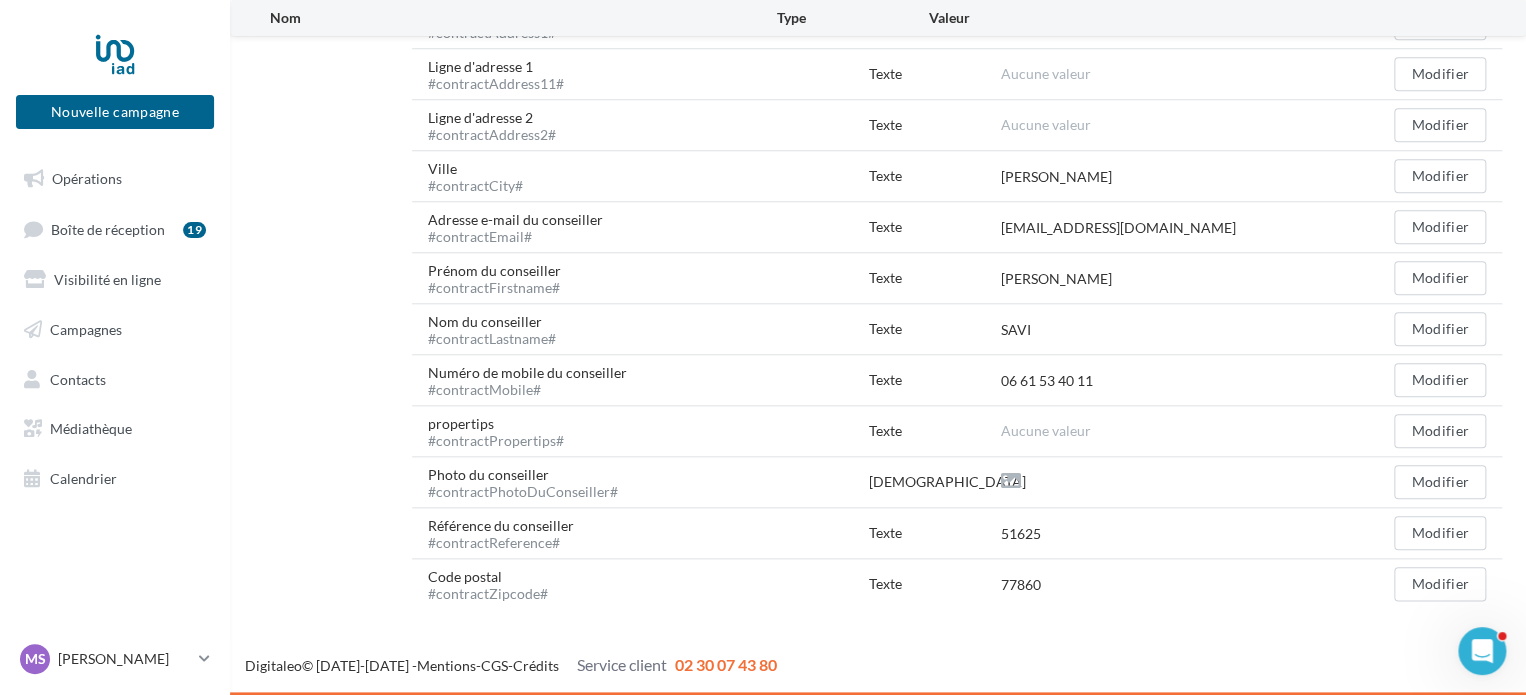 scroll, scrollTop: 0, scrollLeft: 0, axis: both 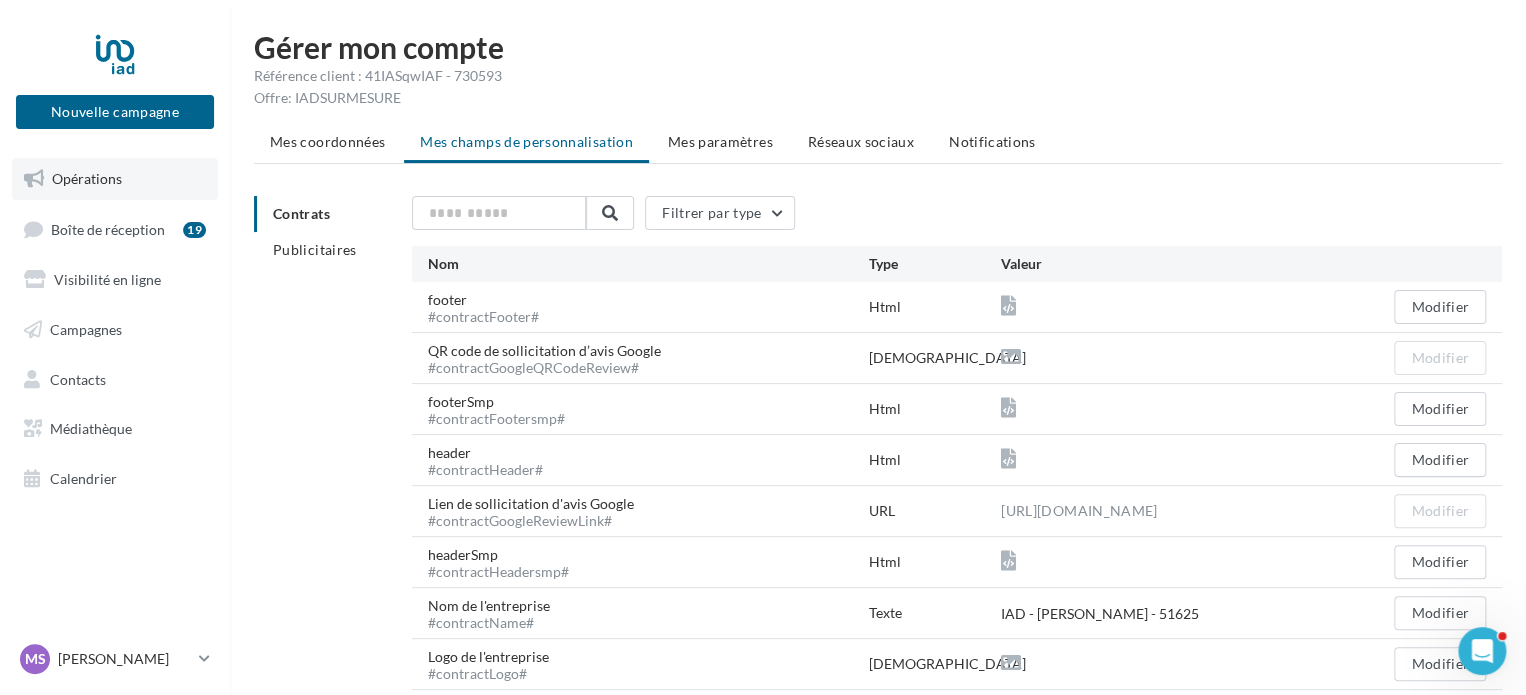 click on "Opérations" at bounding box center [115, 179] 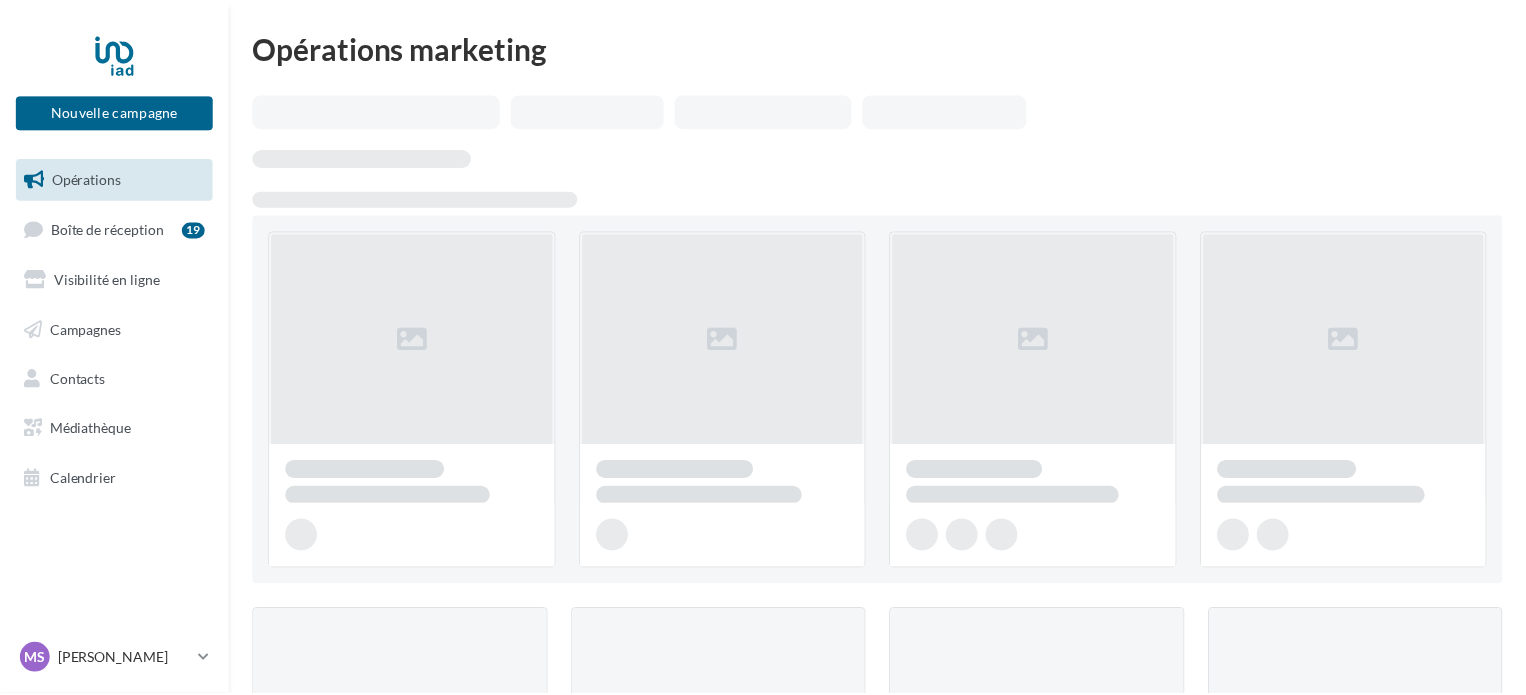 scroll, scrollTop: 0, scrollLeft: 0, axis: both 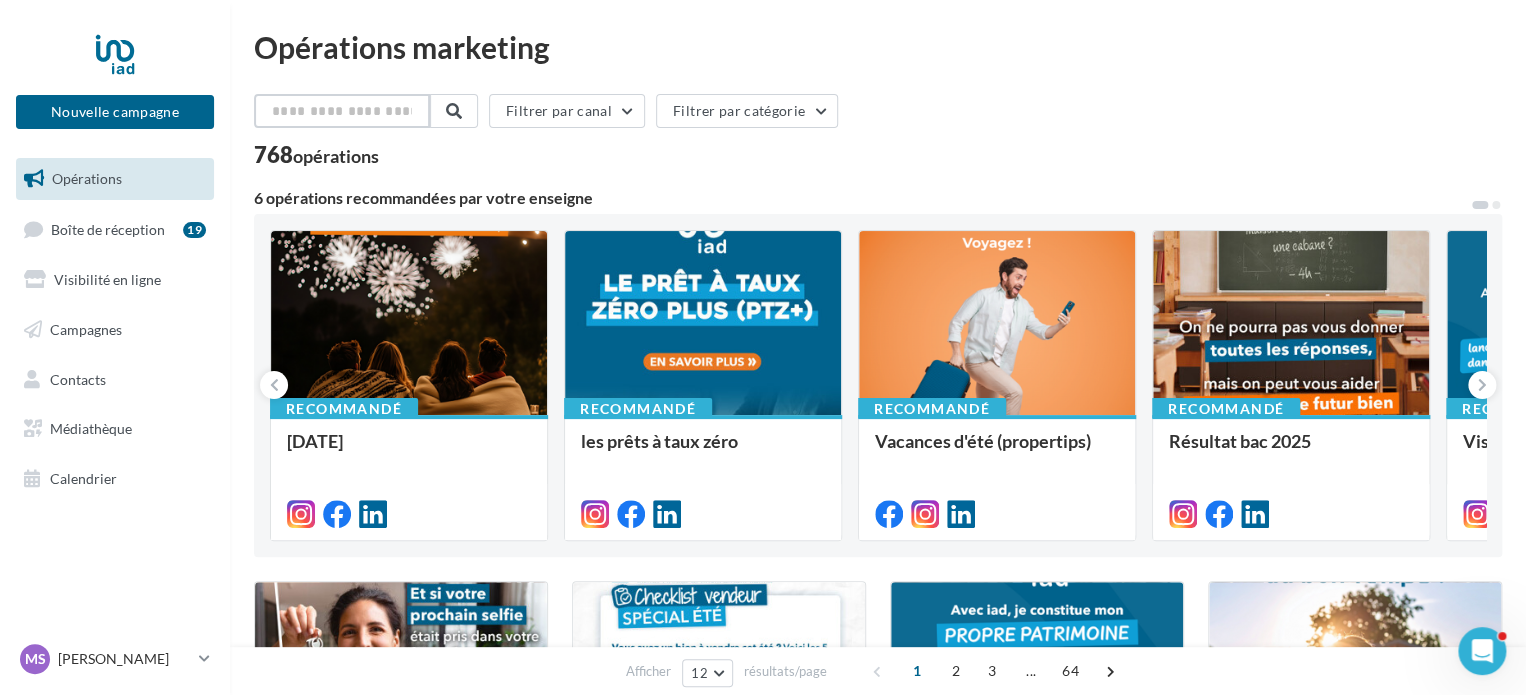 click at bounding box center [342, 111] 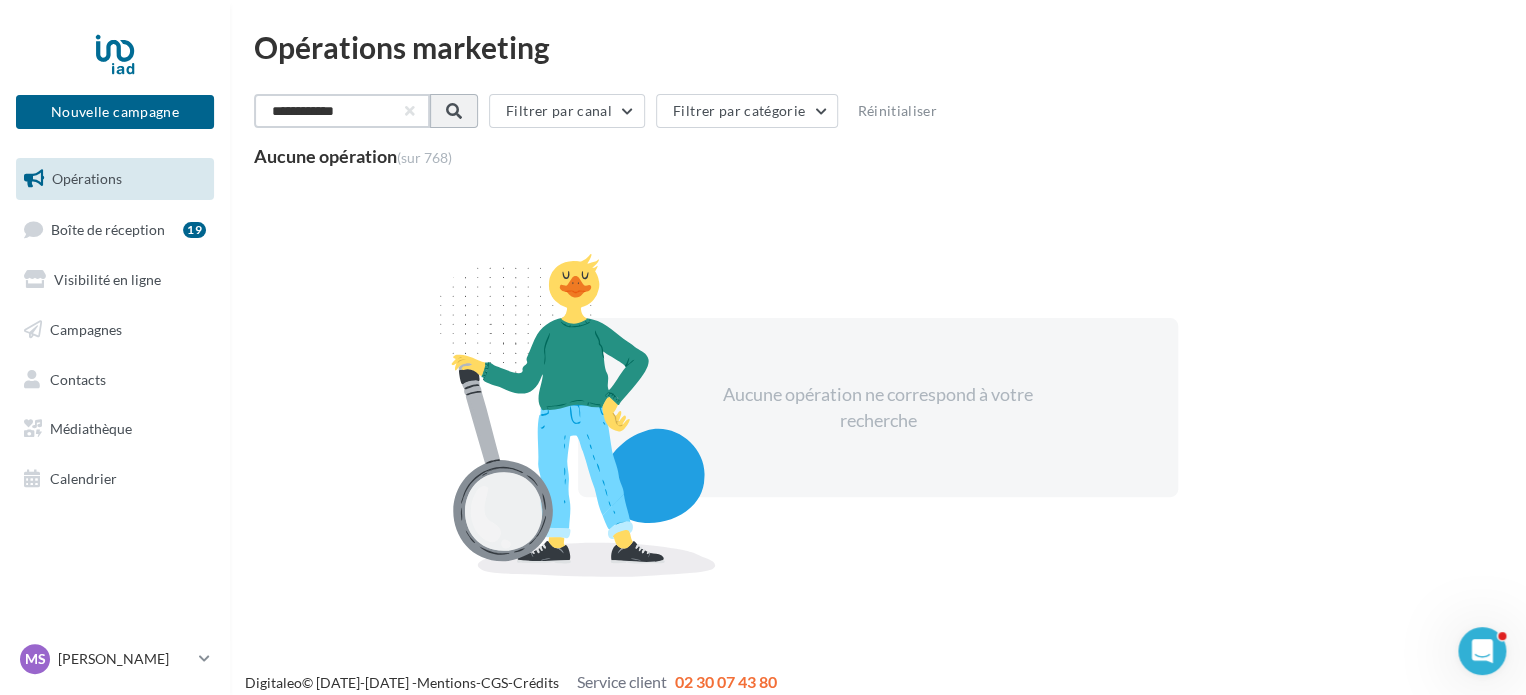 type on "**********" 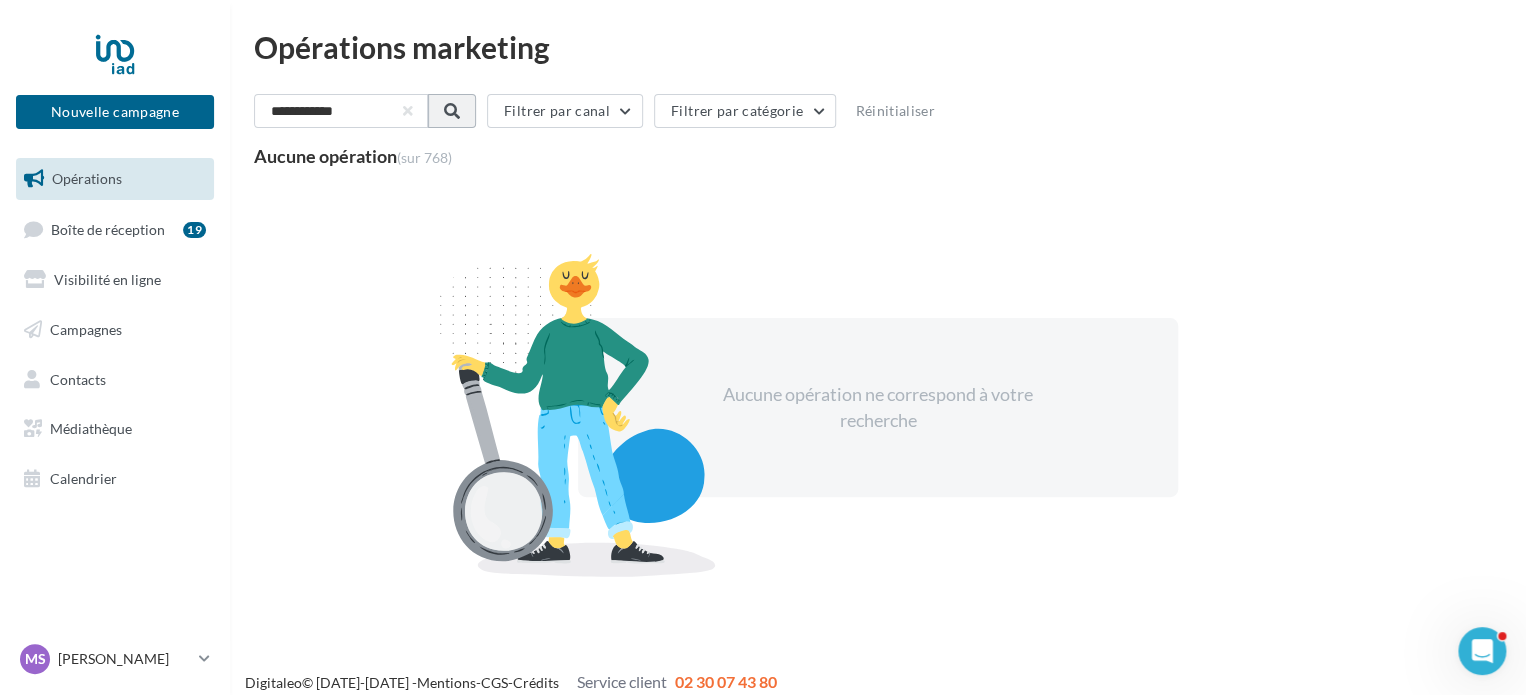 click at bounding box center [452, 111] 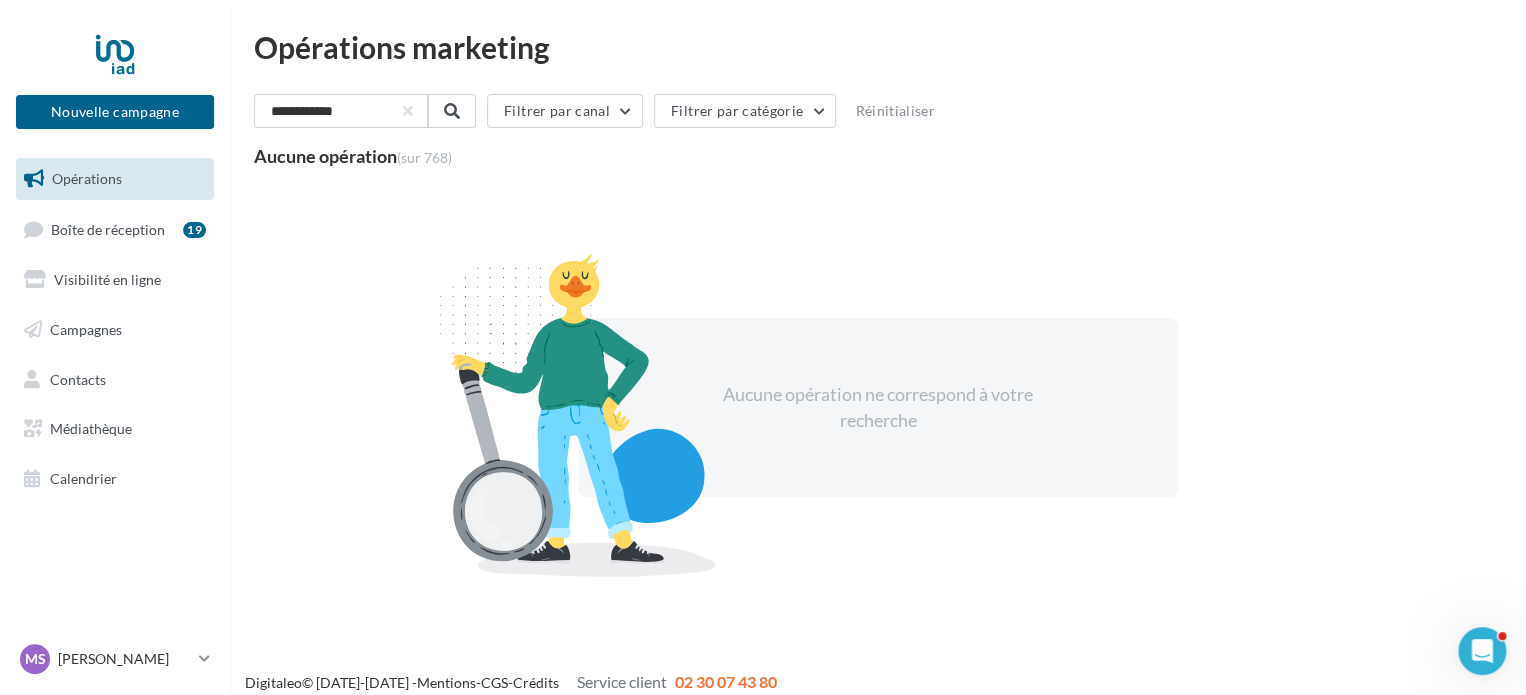 click 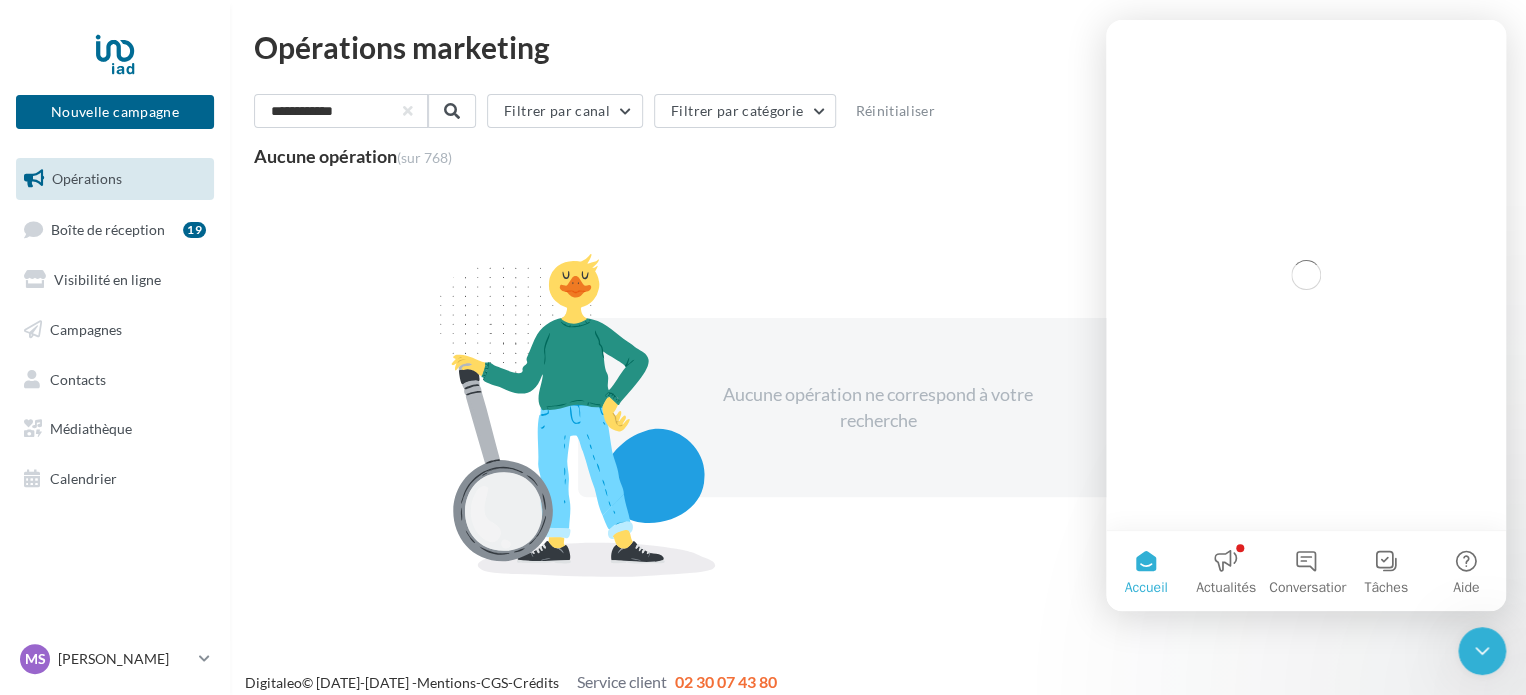 scroll, scrollTop: 0, scrollLeft: 0, axis: both 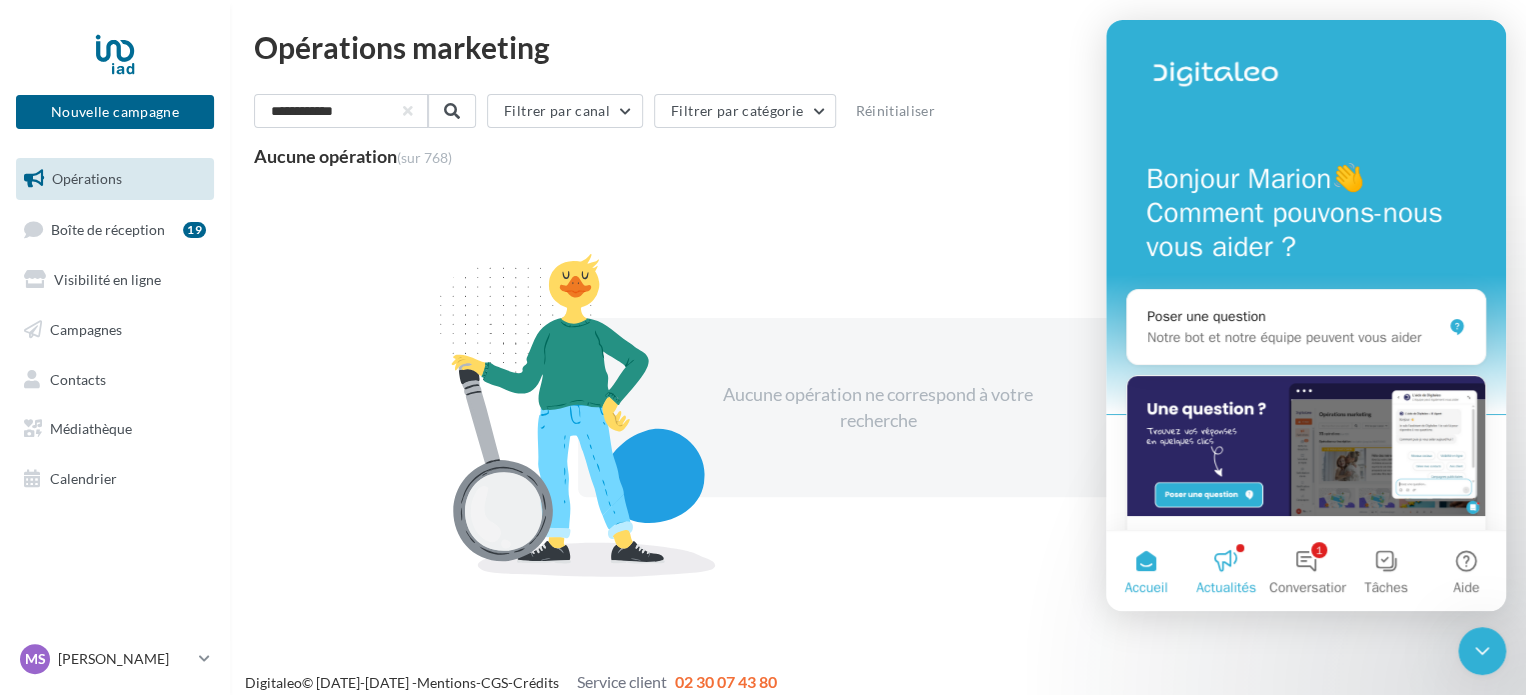 click on "Actualités" at bounding box center (1226, 571) 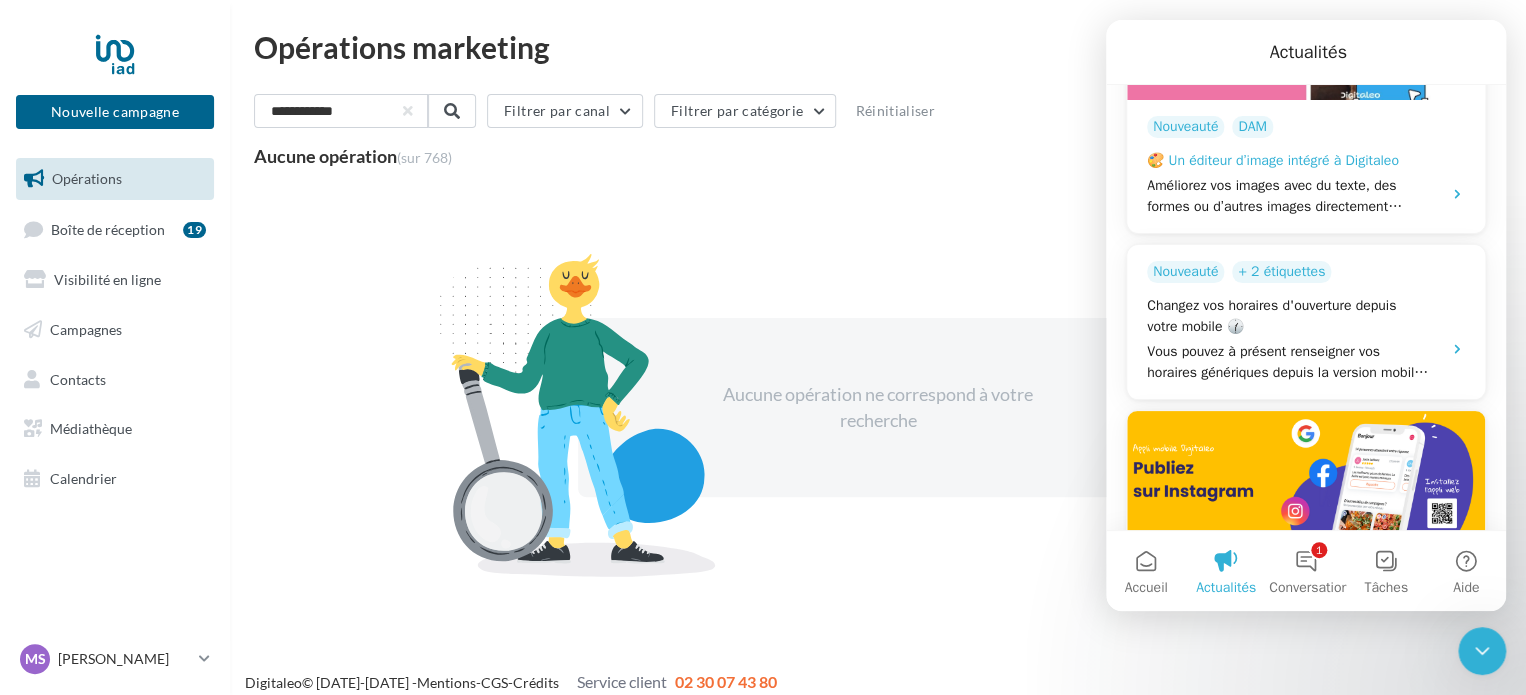 scroll, scrollTop: 506, scrollLeft: 0, axis: vertical 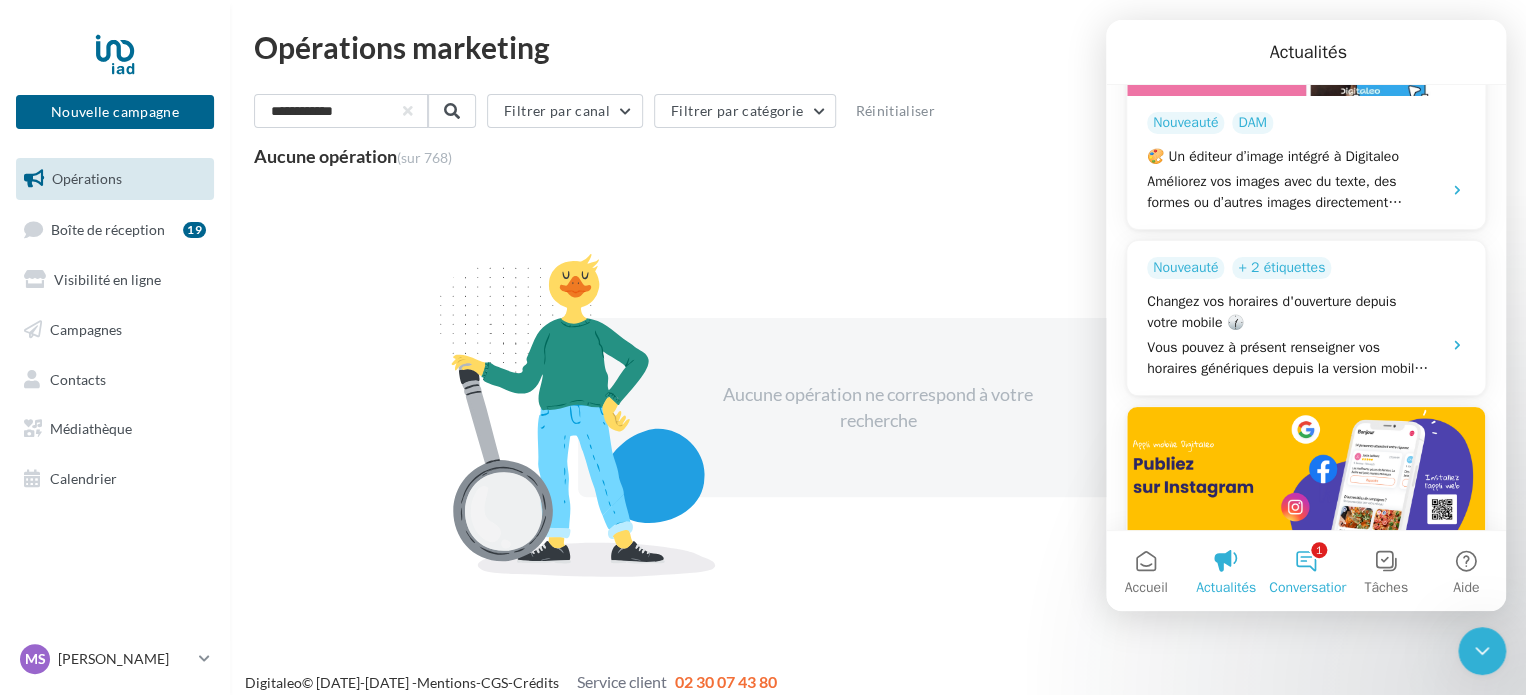 click on "1 Conversations" at bounding box center [1306, 571] 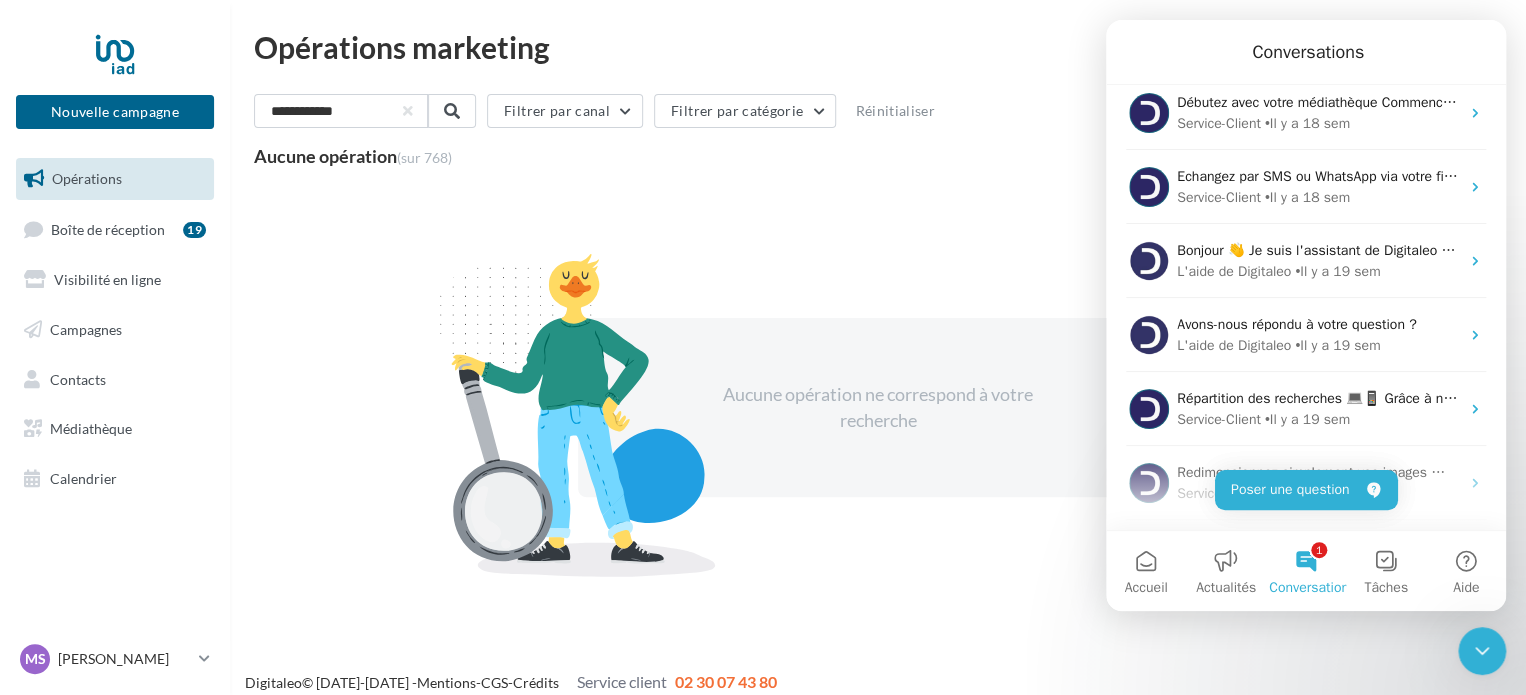 scroll, scrollTop: 822, scrollLeft: 0, axis: vertical 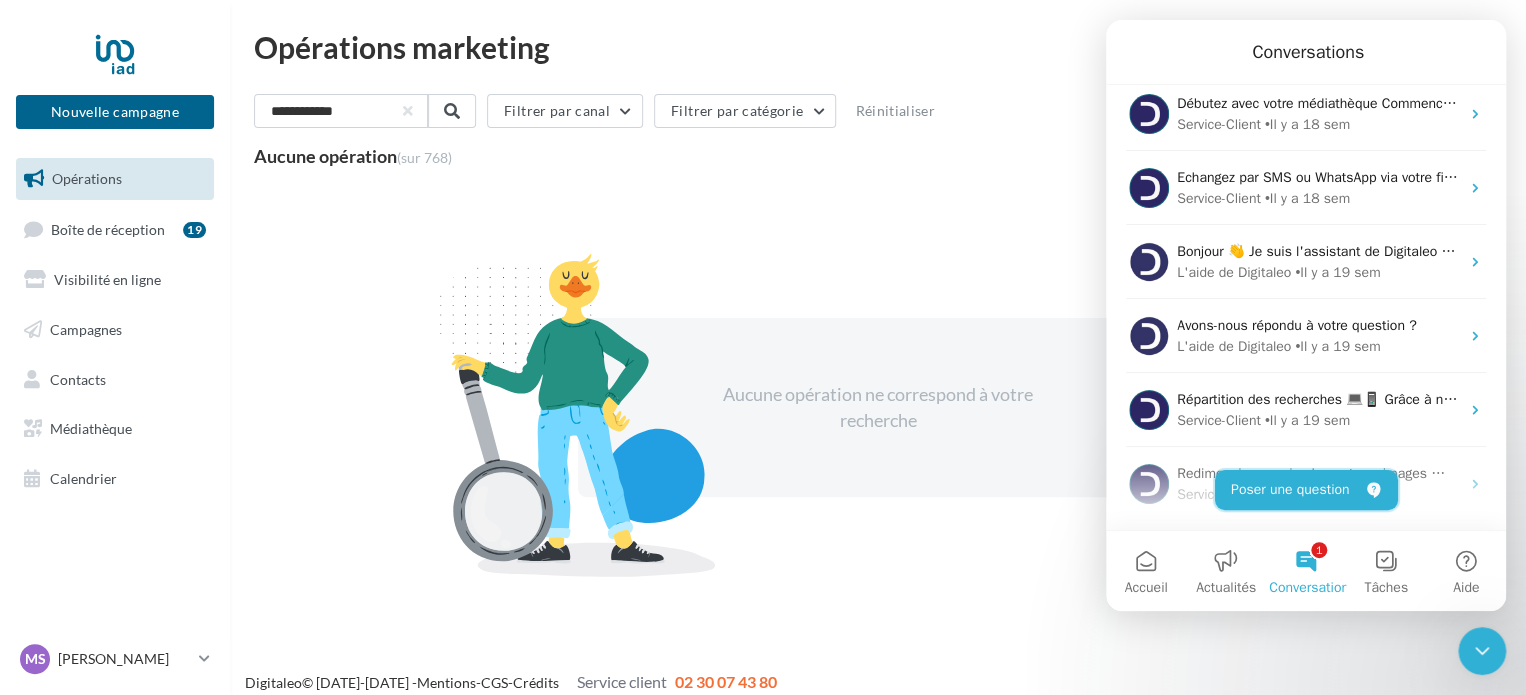 click on "Poser une question" at bounding box center [1306, 490] 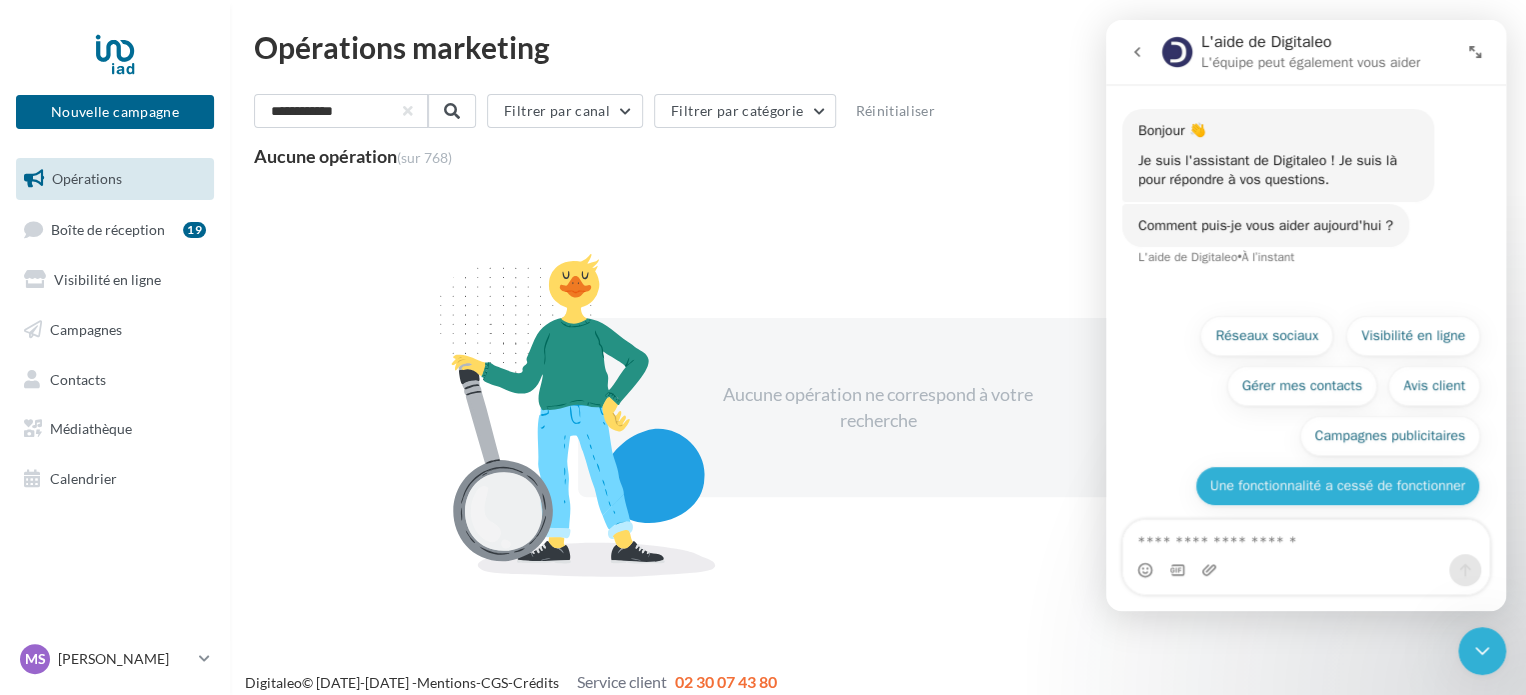 click on "Une fonctionnalité a cessé de fonctionner" at bounding box center (1337, 486) 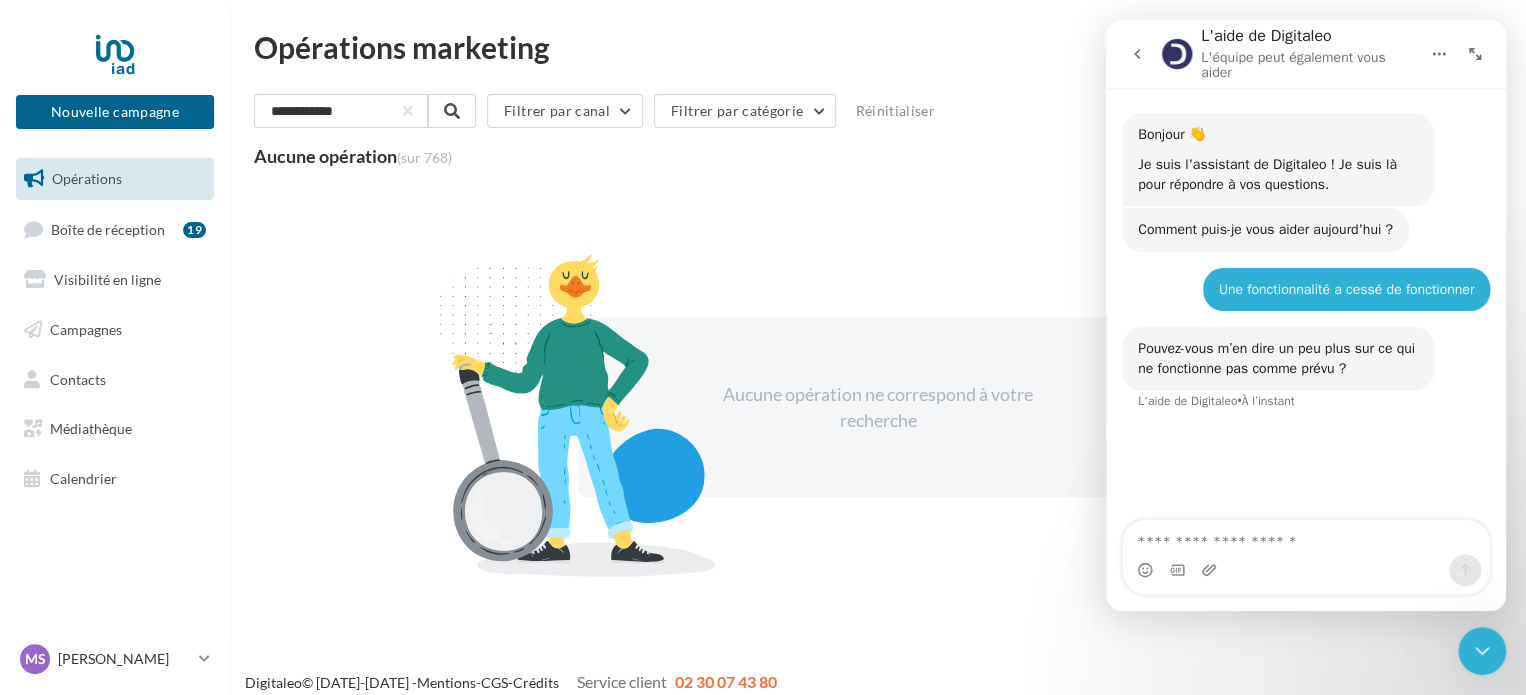 click at bounding box center (1137, 54) 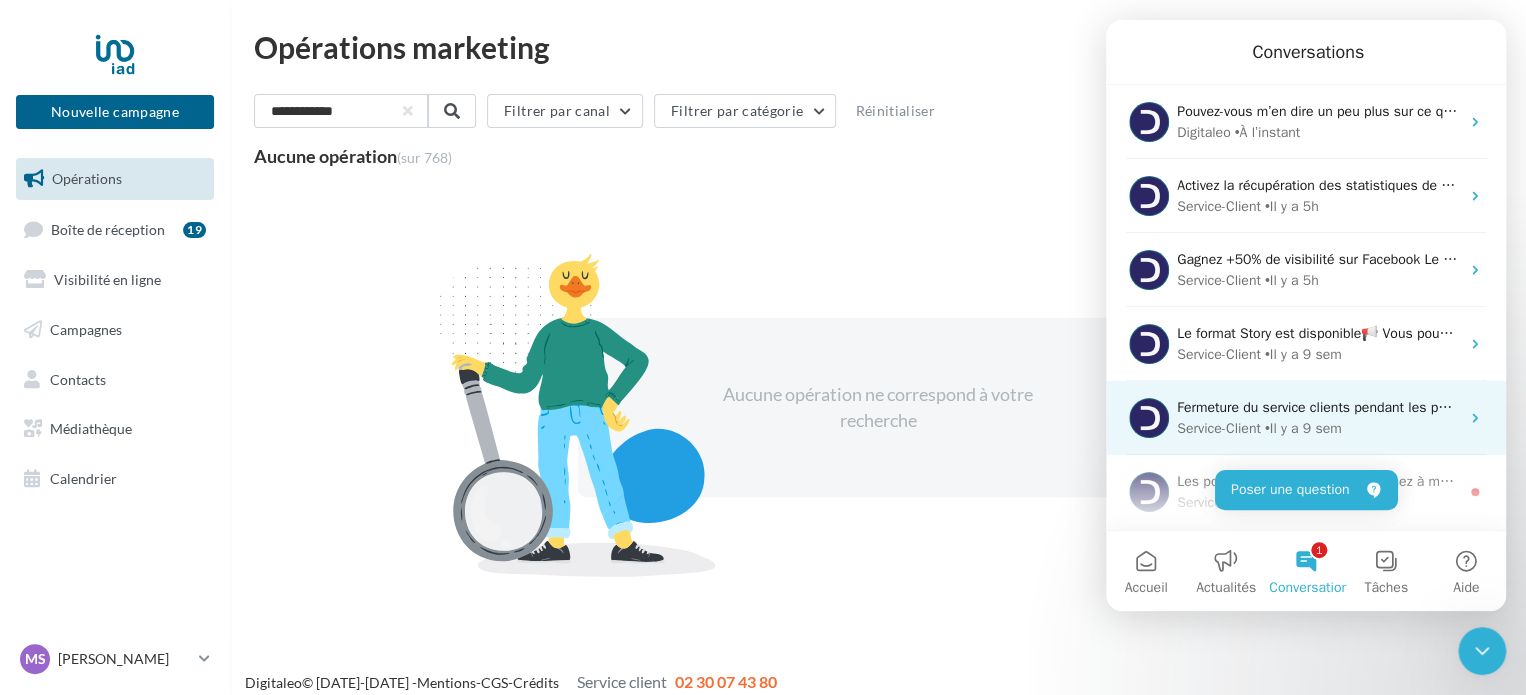 click on "Fermeture du service clients pendant les ponts de mai Le pôle clients sera absent pendant les ponts de mai :  vendredi 02 mai 2025, vendredi 09 mai 2025, vendredi 30 mai 2025  Le standard sera fermé mais la plateforme et notre aide en ligne resteront disponibles." at bounding box center [1318, 407] 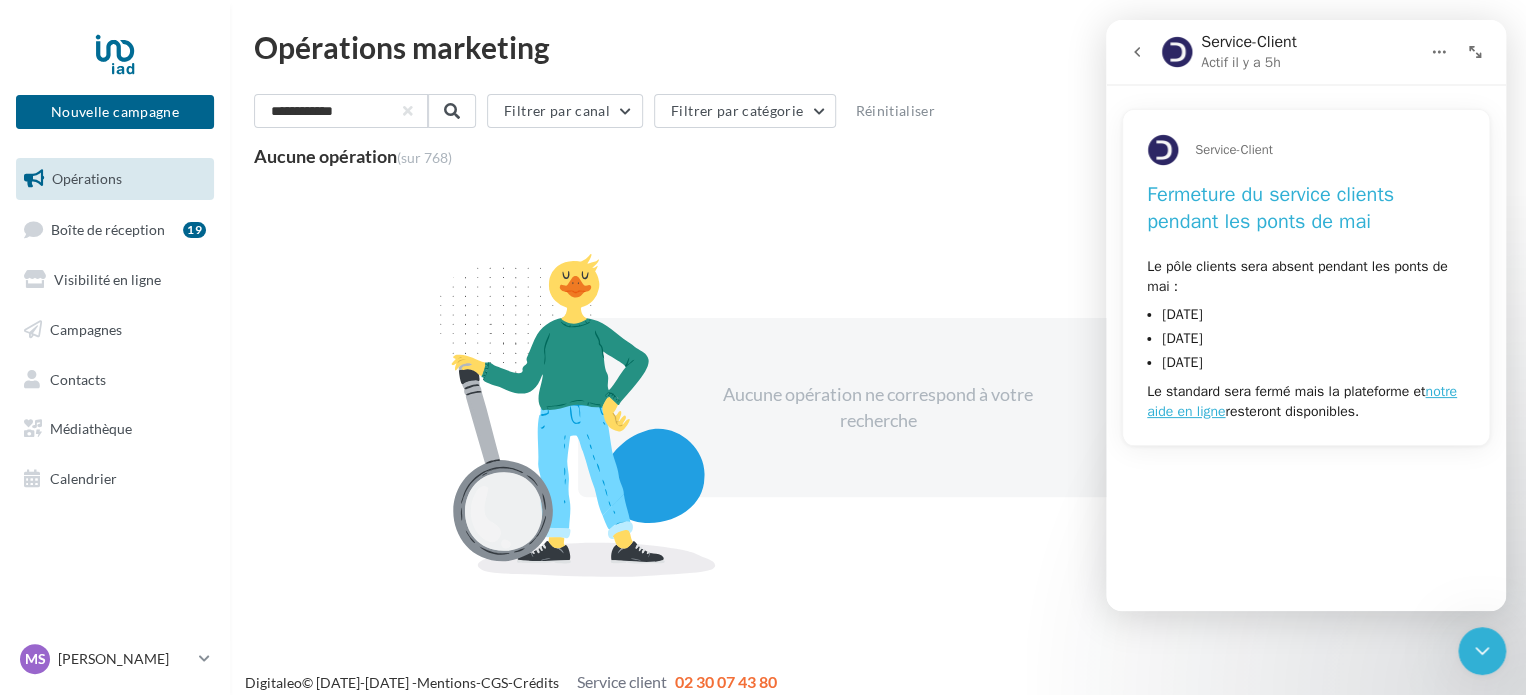 click 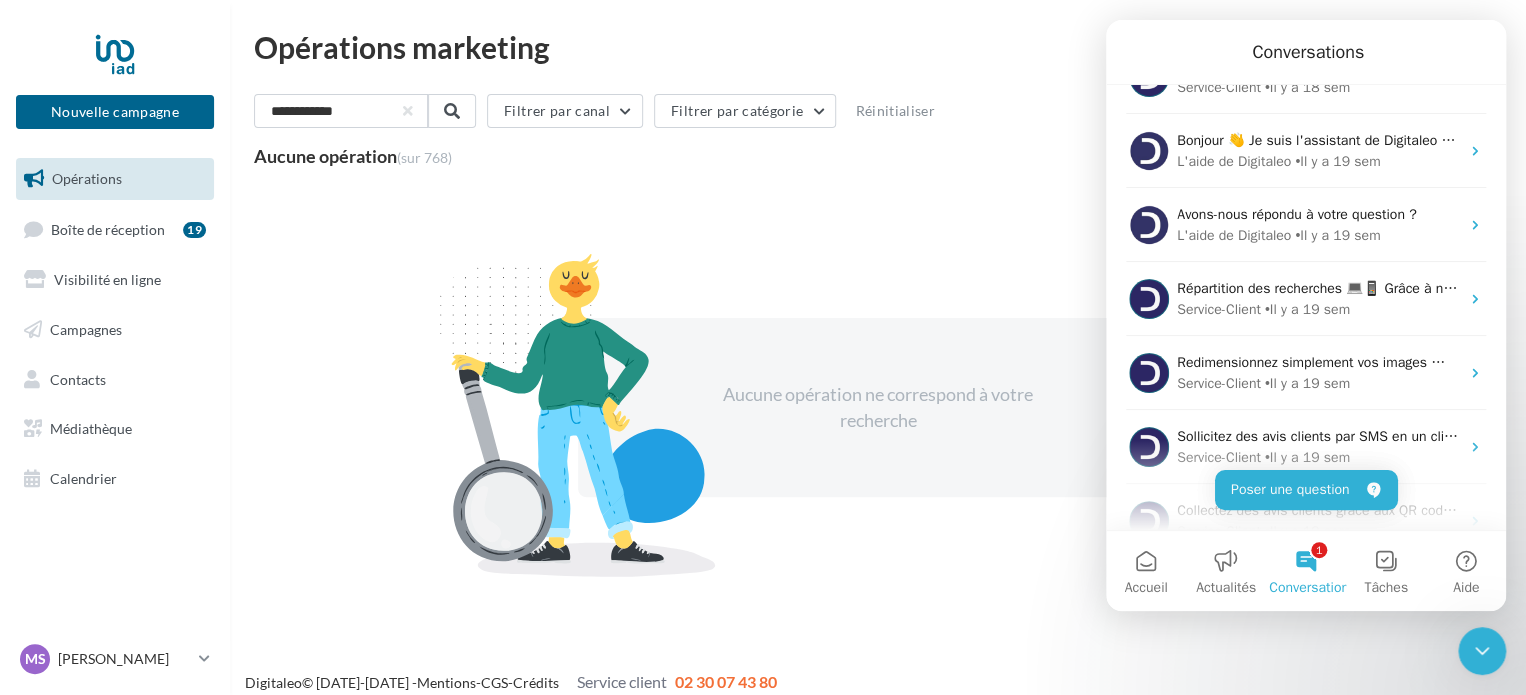 scroll, scrollTop: 1336, scrollLeft: 0, axis: vertical 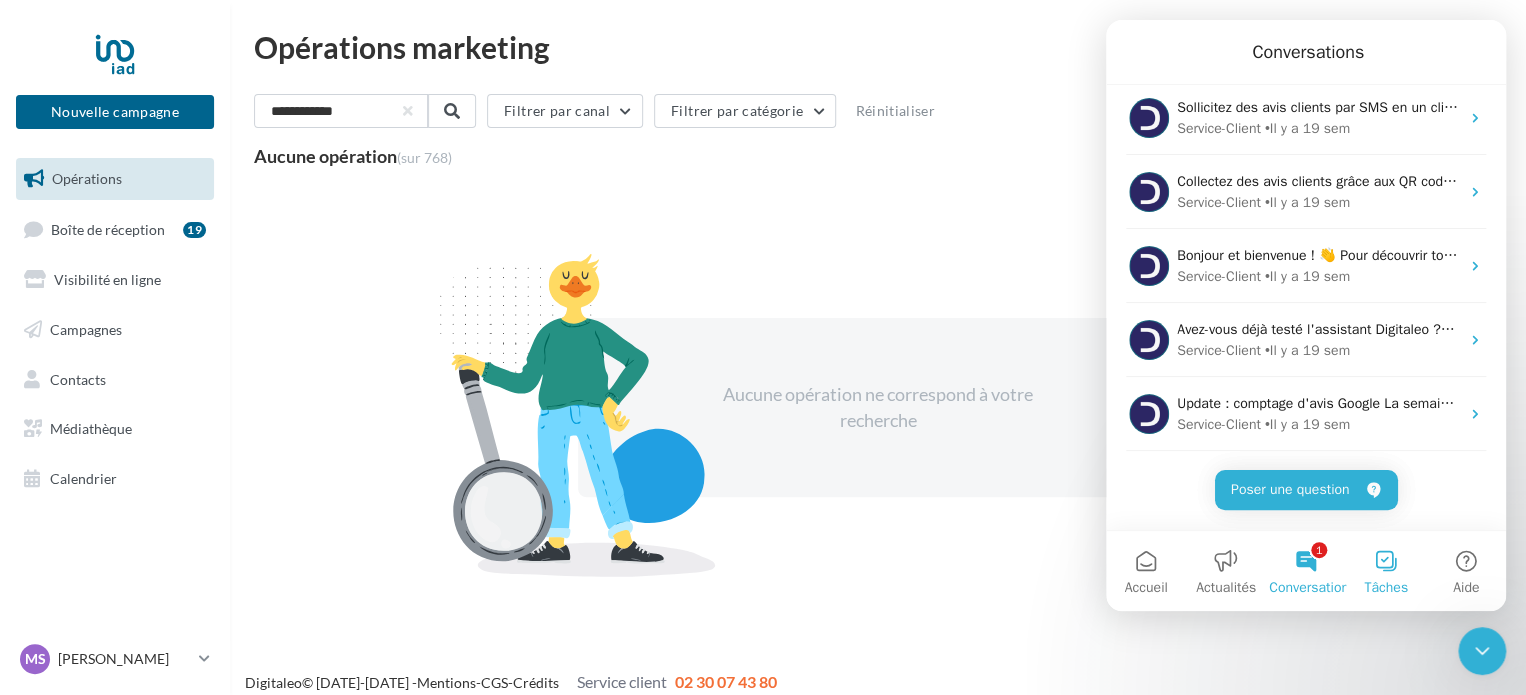 click on "Tâches" at bounding box center [1386, 571] 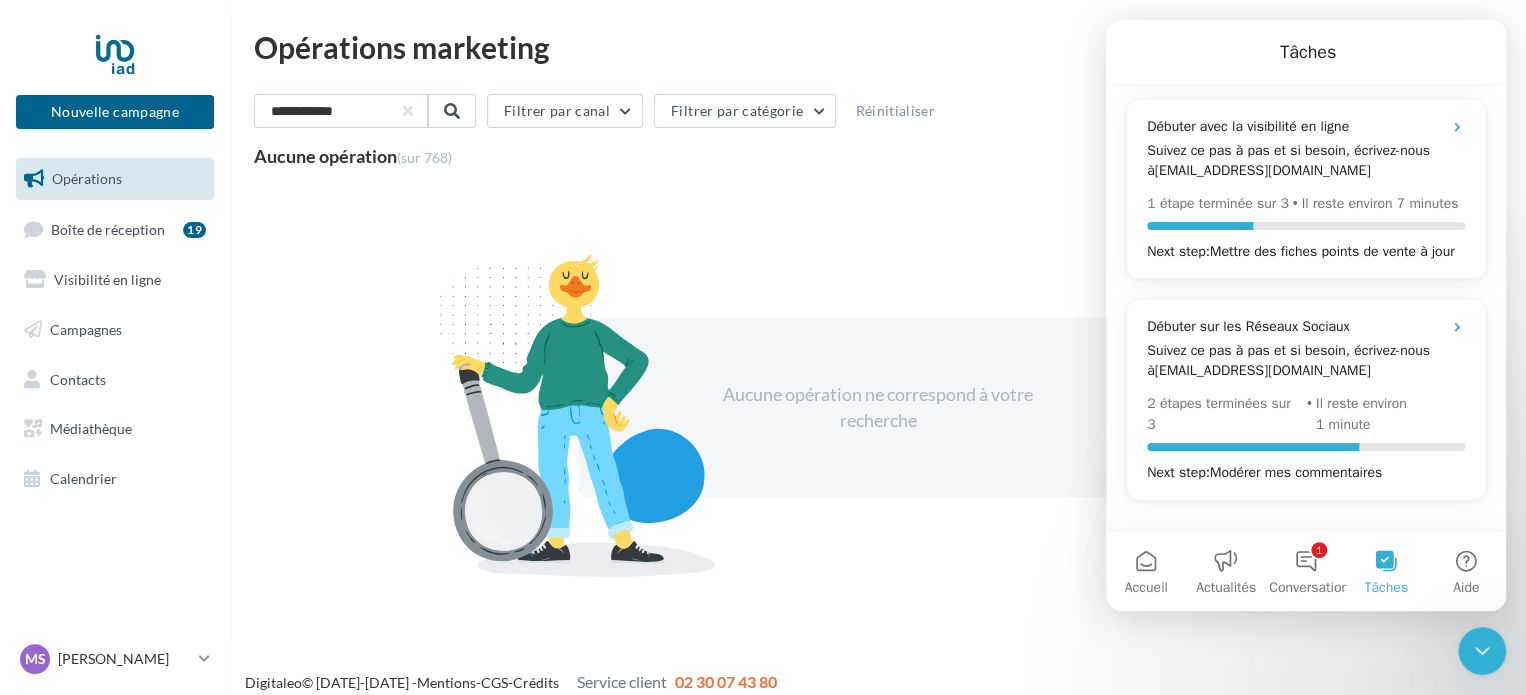scroll, scrollTop: 694, scrollLeft: 0, axis: vertical 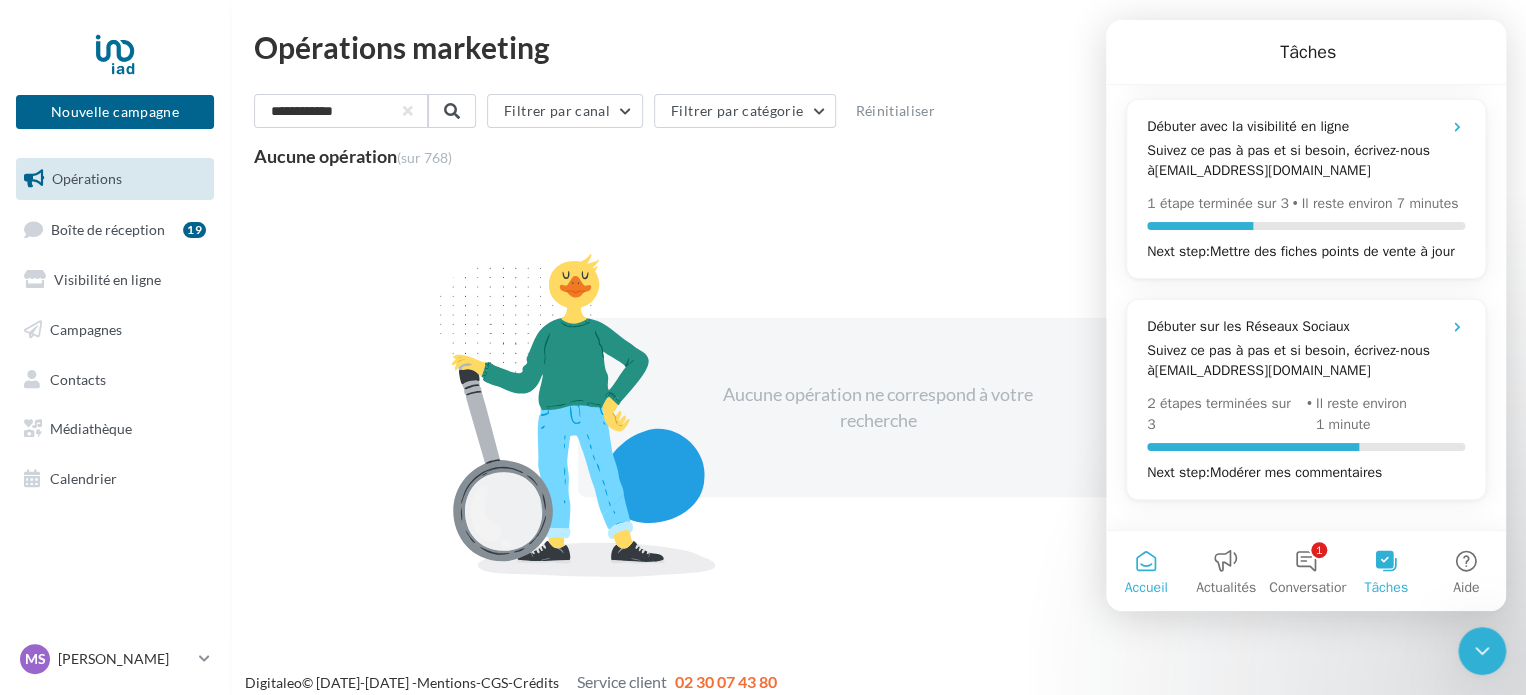 click on "Accueil" at bounding box center [1146, 571] 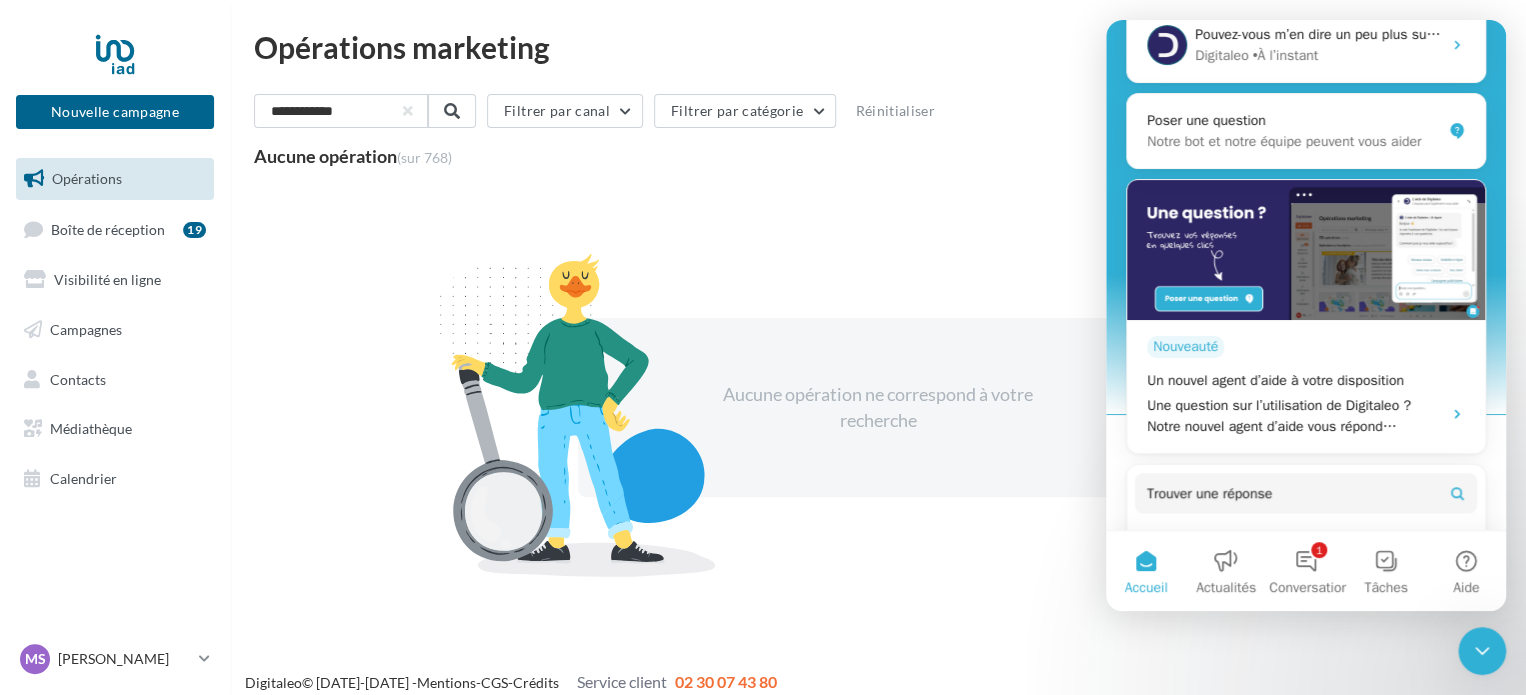 scroll, scrollTop: 548, scrollLeft: 0, axis: vertical 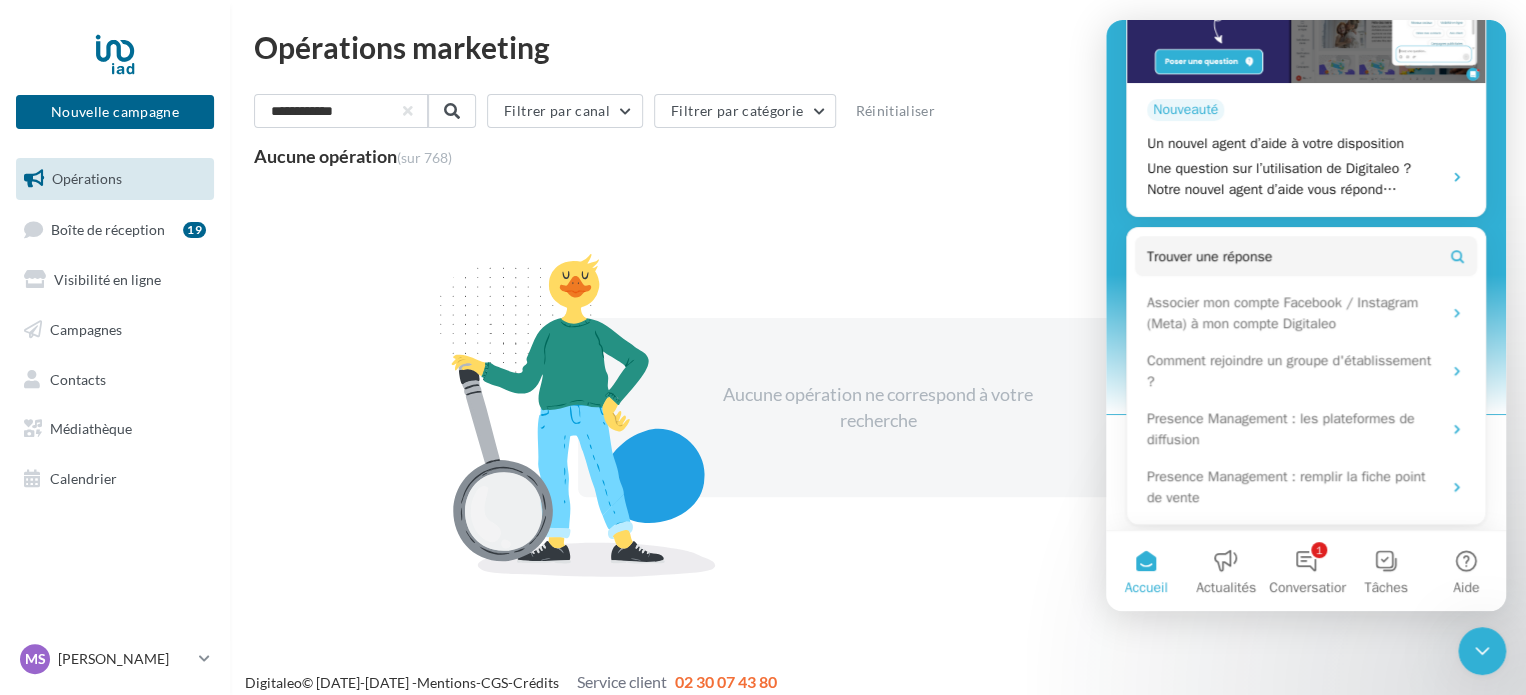 click on "Trouver une réponse Associer mon compte Facebook / Instagram (Meta) à mon compte Digitaleo Comment rejoindre un groupe d'établissement ? Presence Management : les plateformes de diffusion Presence Management : remplir la fiche point de vente" at bounding box center (1306, 376) 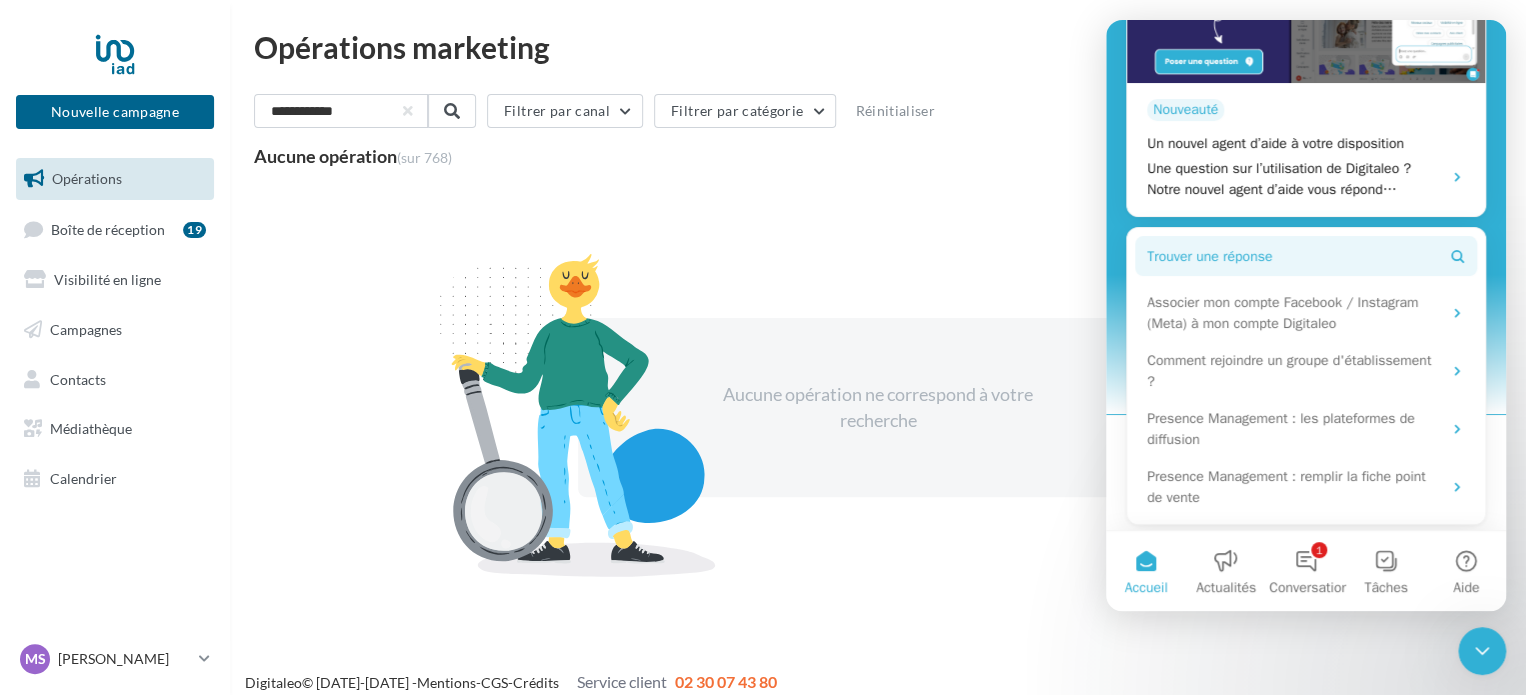 click on "Trouver une réponse" at bounding box center [1209, 256] 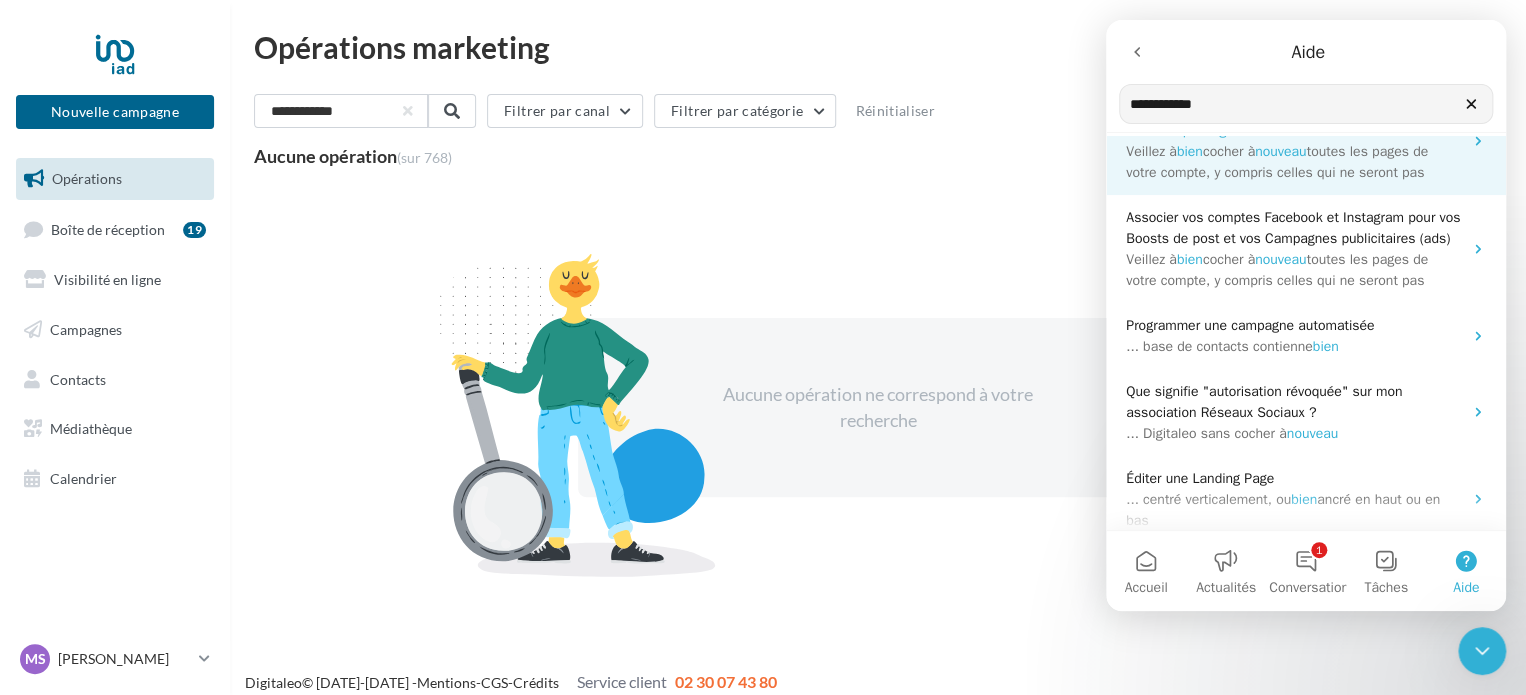 scroll, scrollTop: 215, scrollLeft: 0, axis: vertical 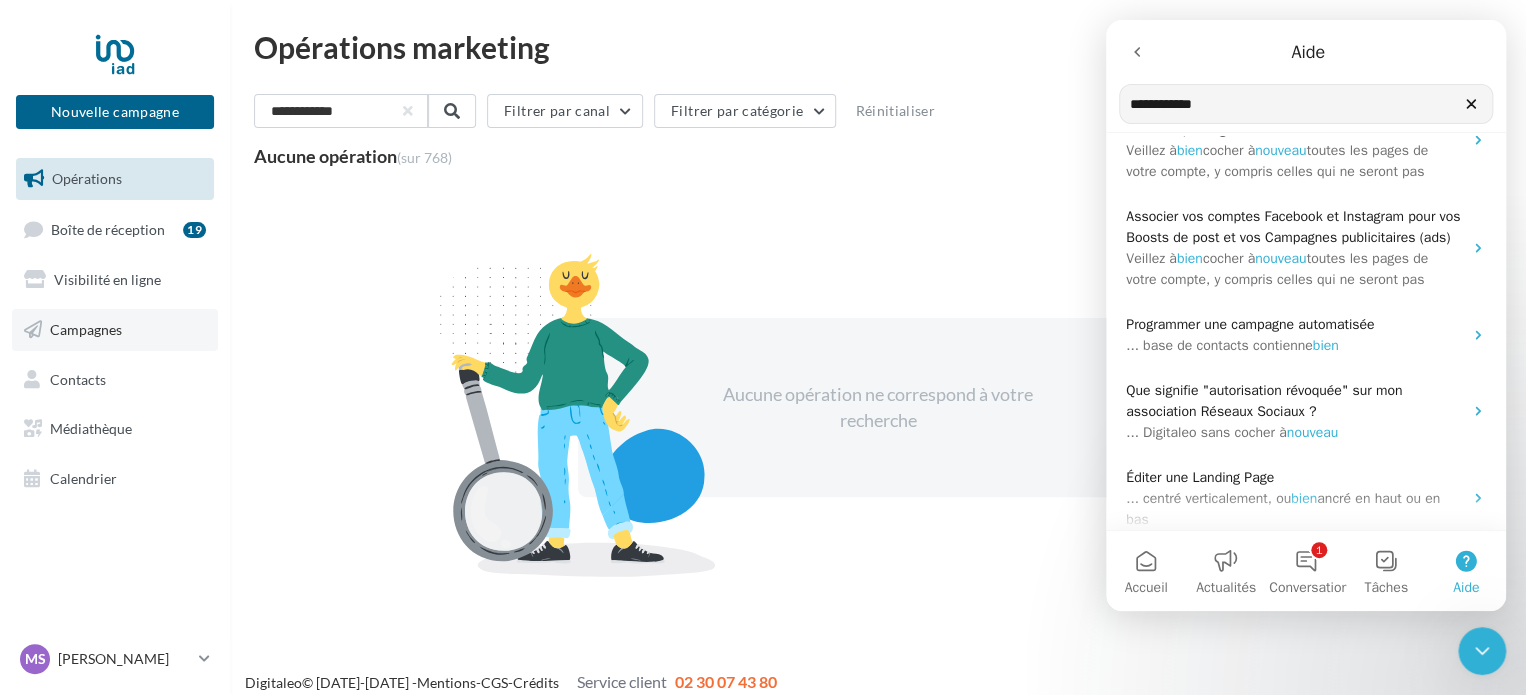 type on "**********" 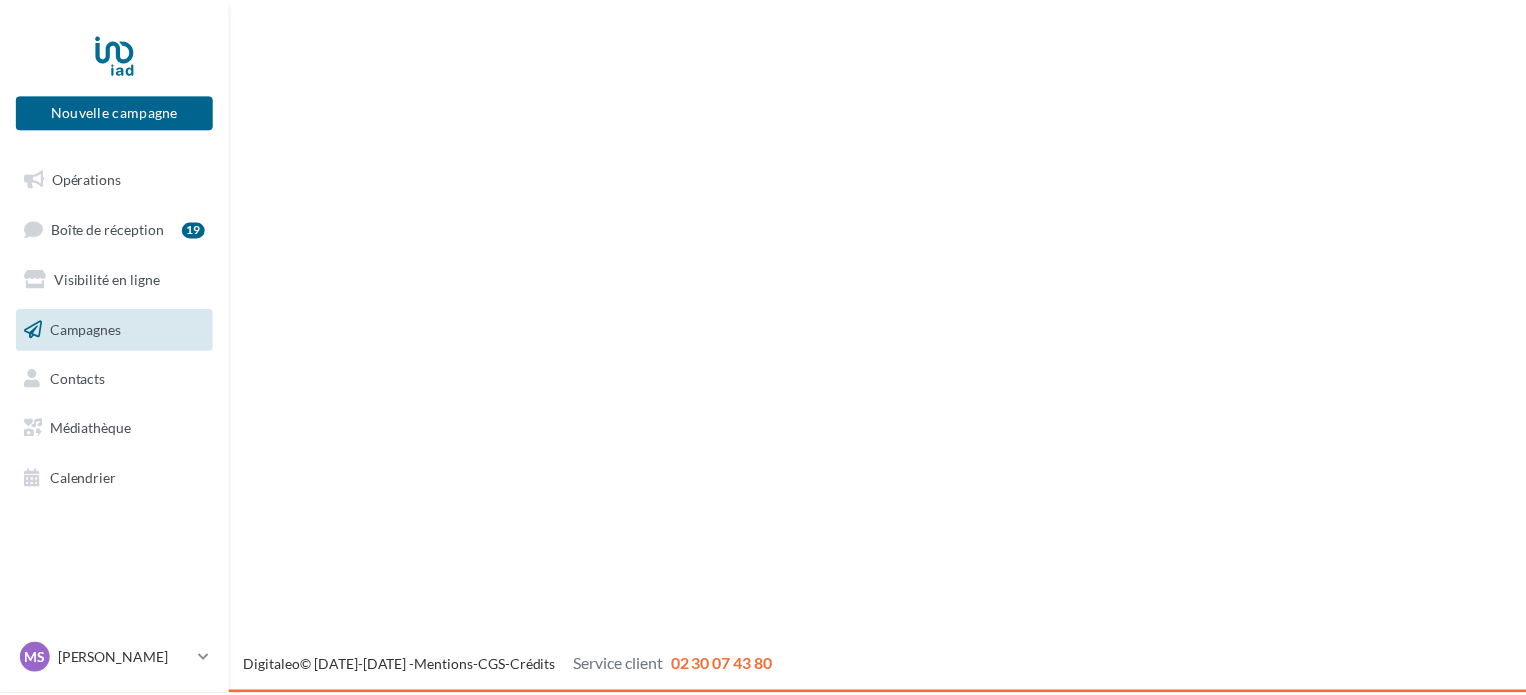 scroll, scrollTop: 0, scrollLeft: 0, axis: both 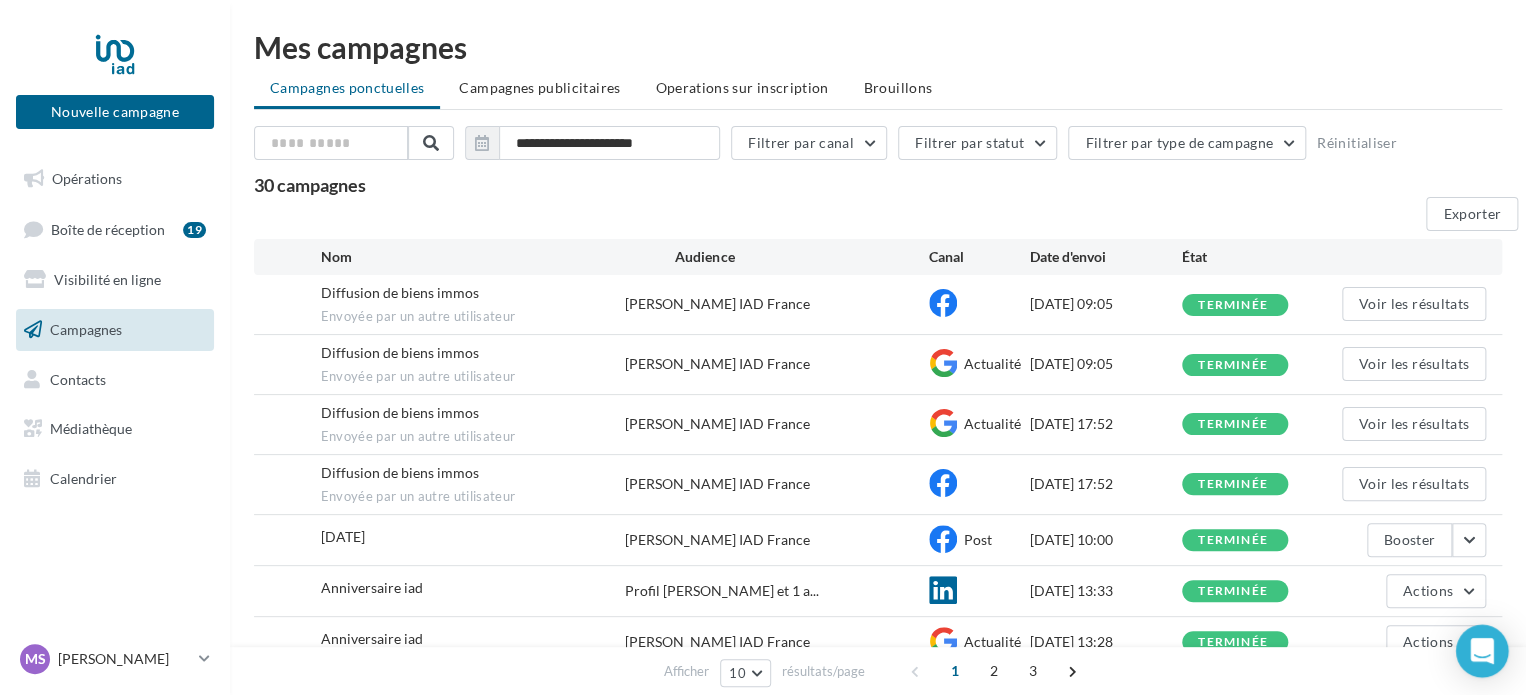 click 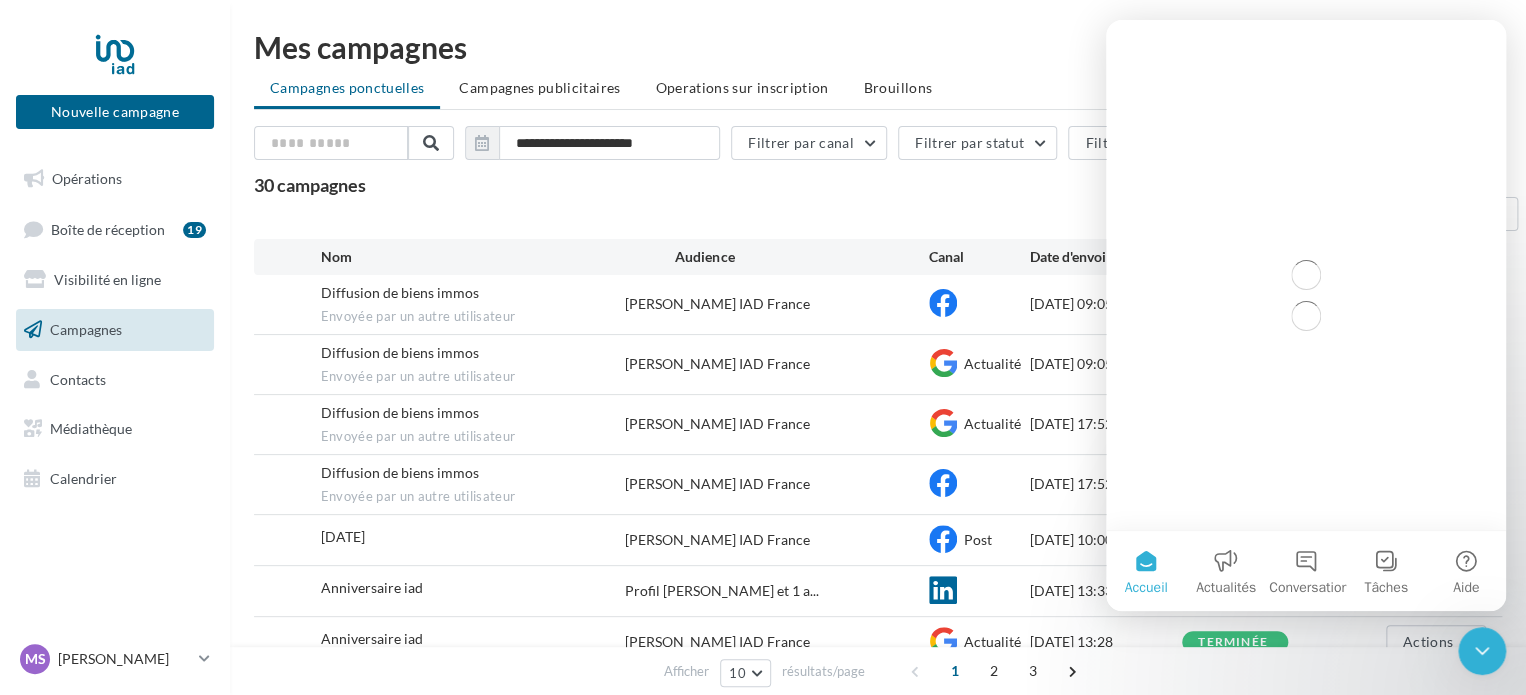 scroll, scrollTop: 0, scrollLeft: 0, axis: both 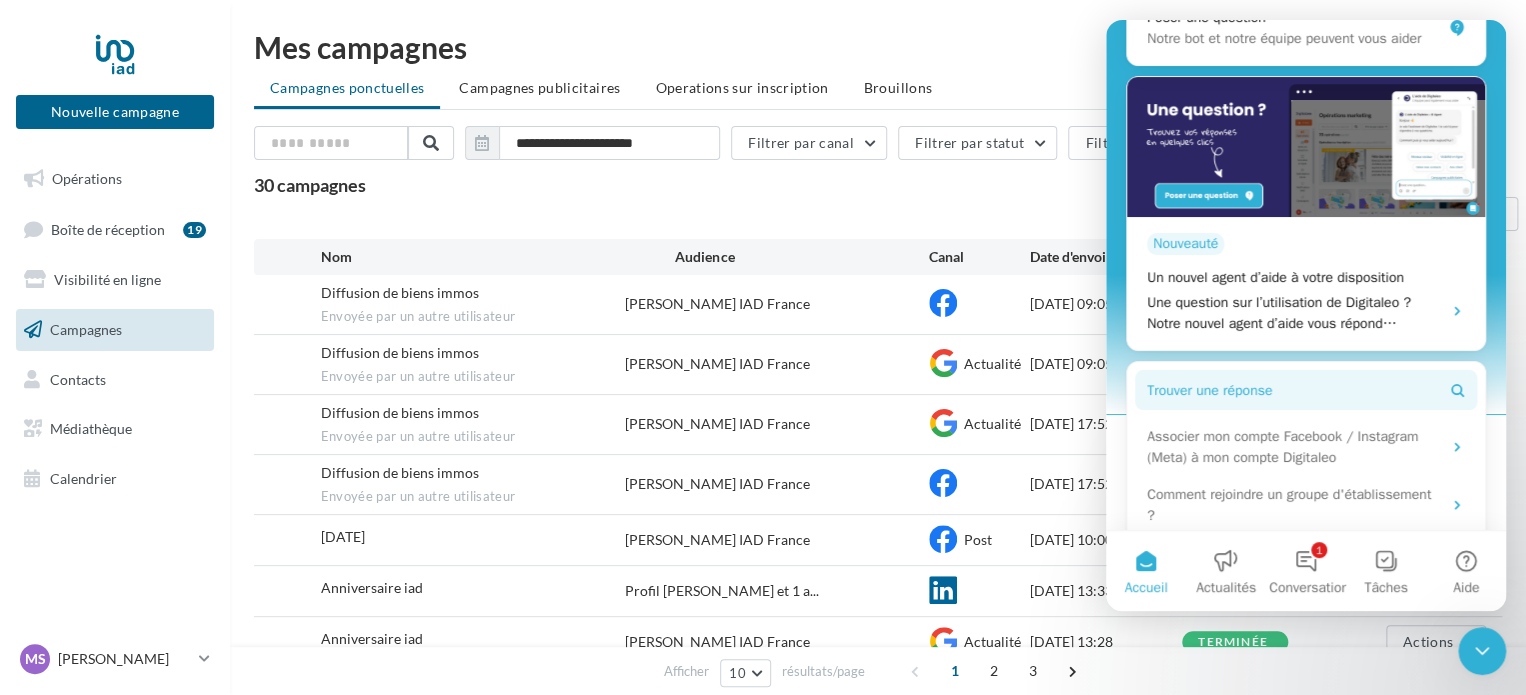 click on "Trouver une réponse" at bounding box center (1209, 390) 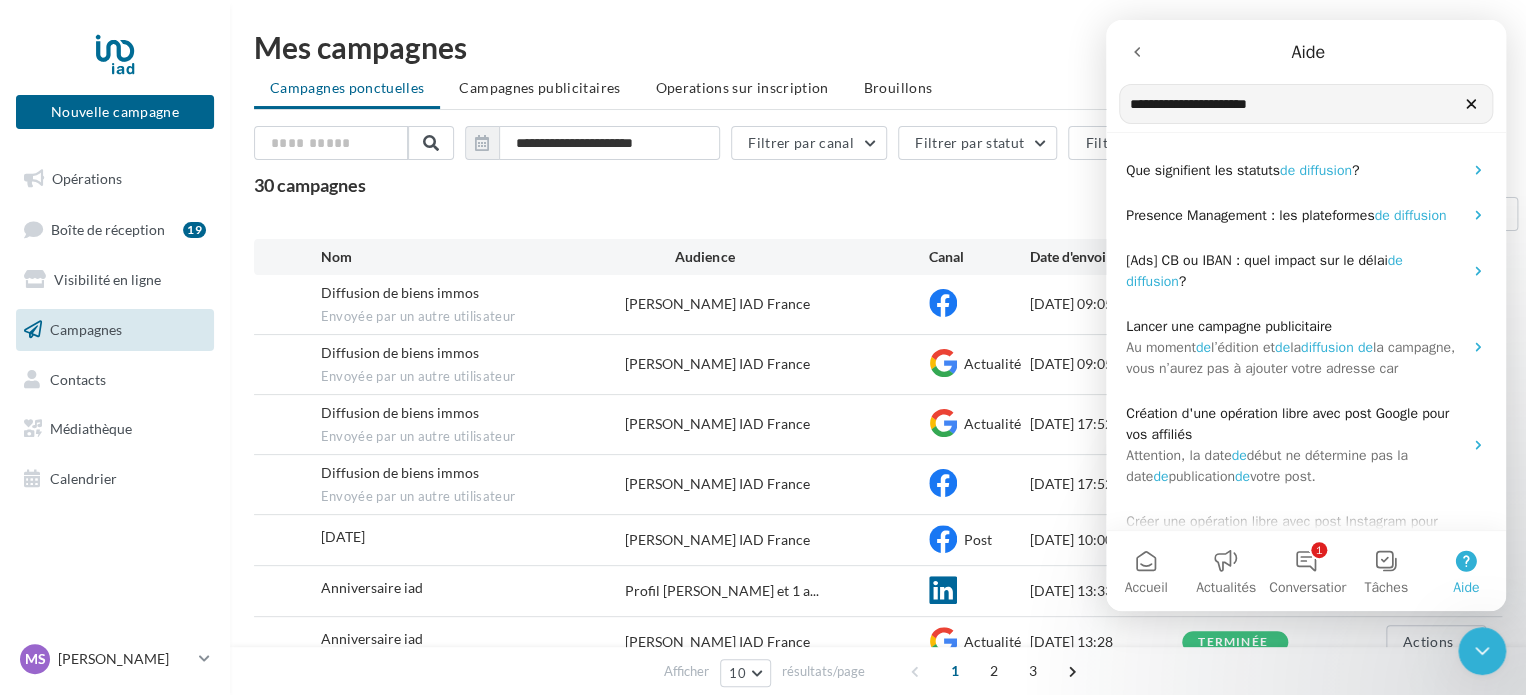 type on "**********" 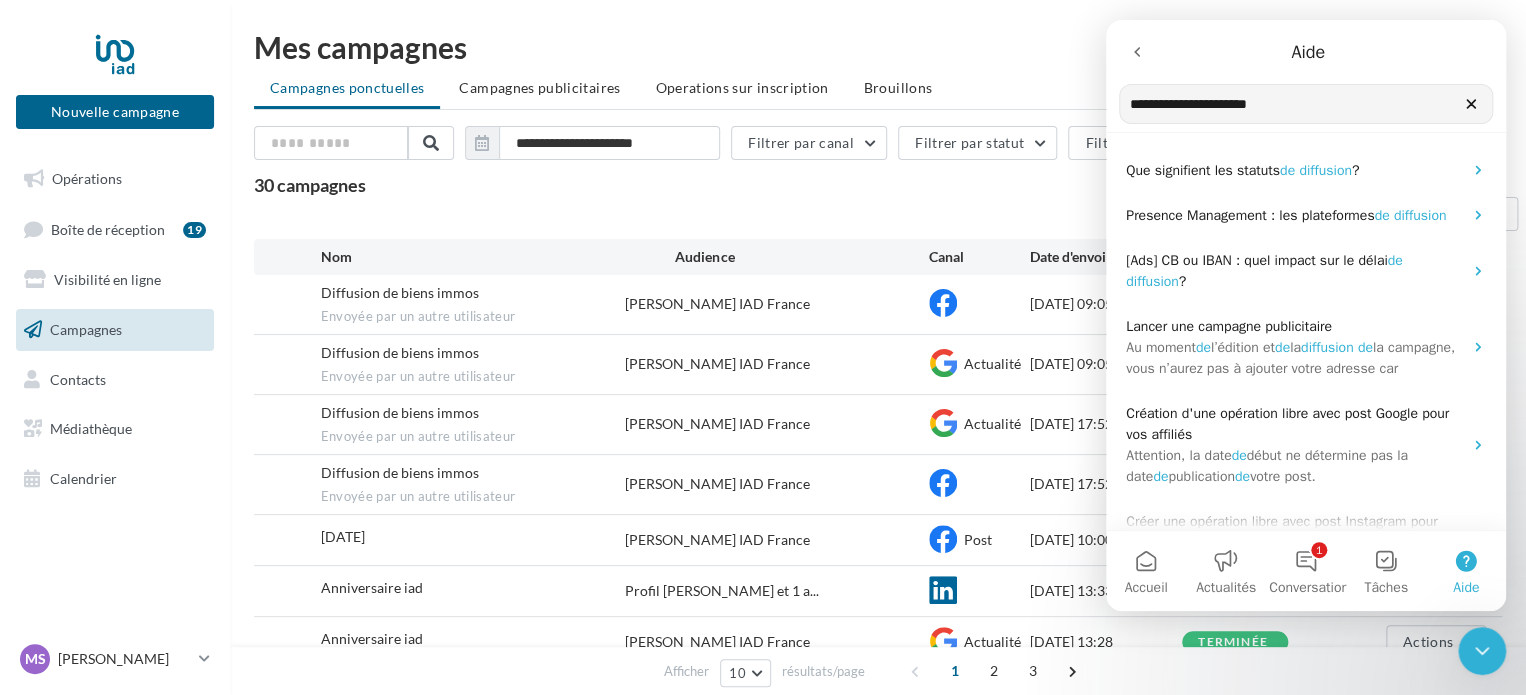scroll, scrollTop: 124, scrollLeft: 0, axis: vertical 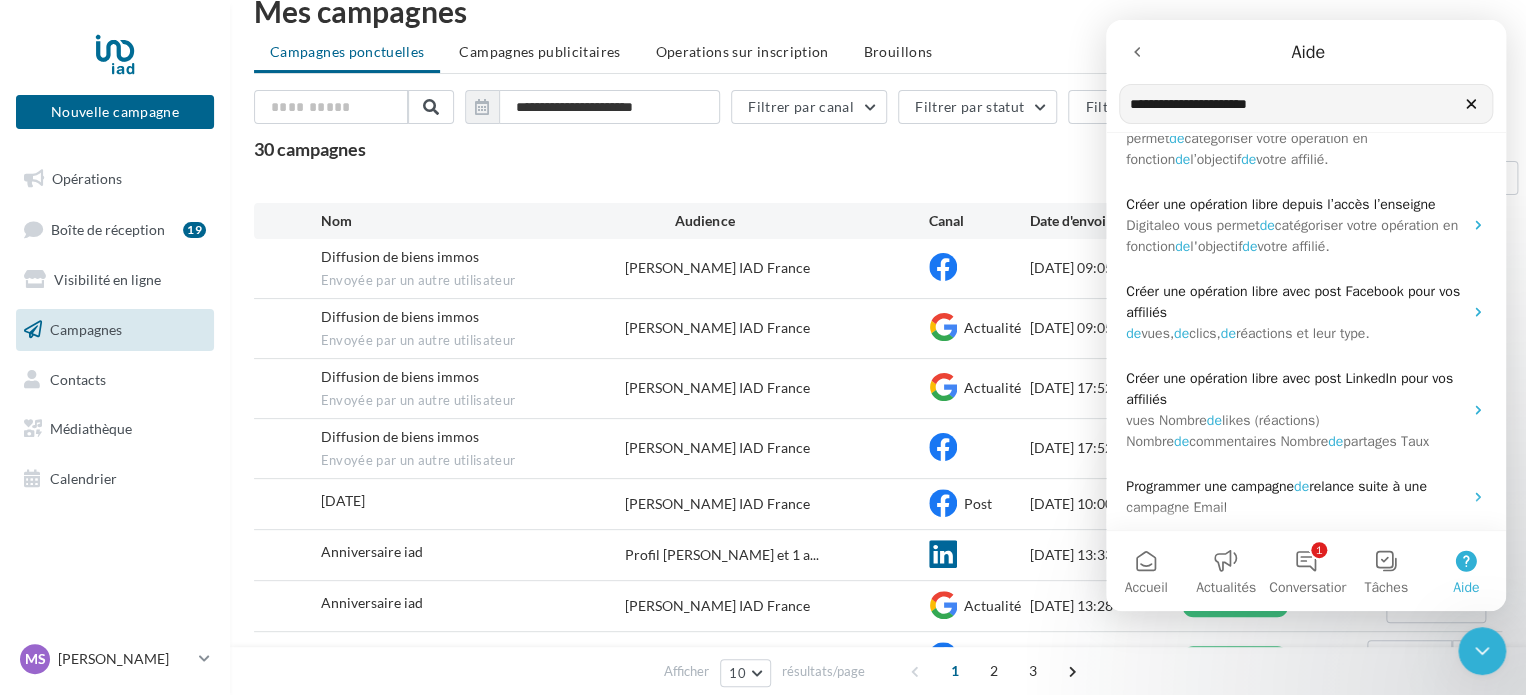 click on "Diffusion de biens immos     Envoyée par un autre utilisateur" at bounding box center (473, 268) 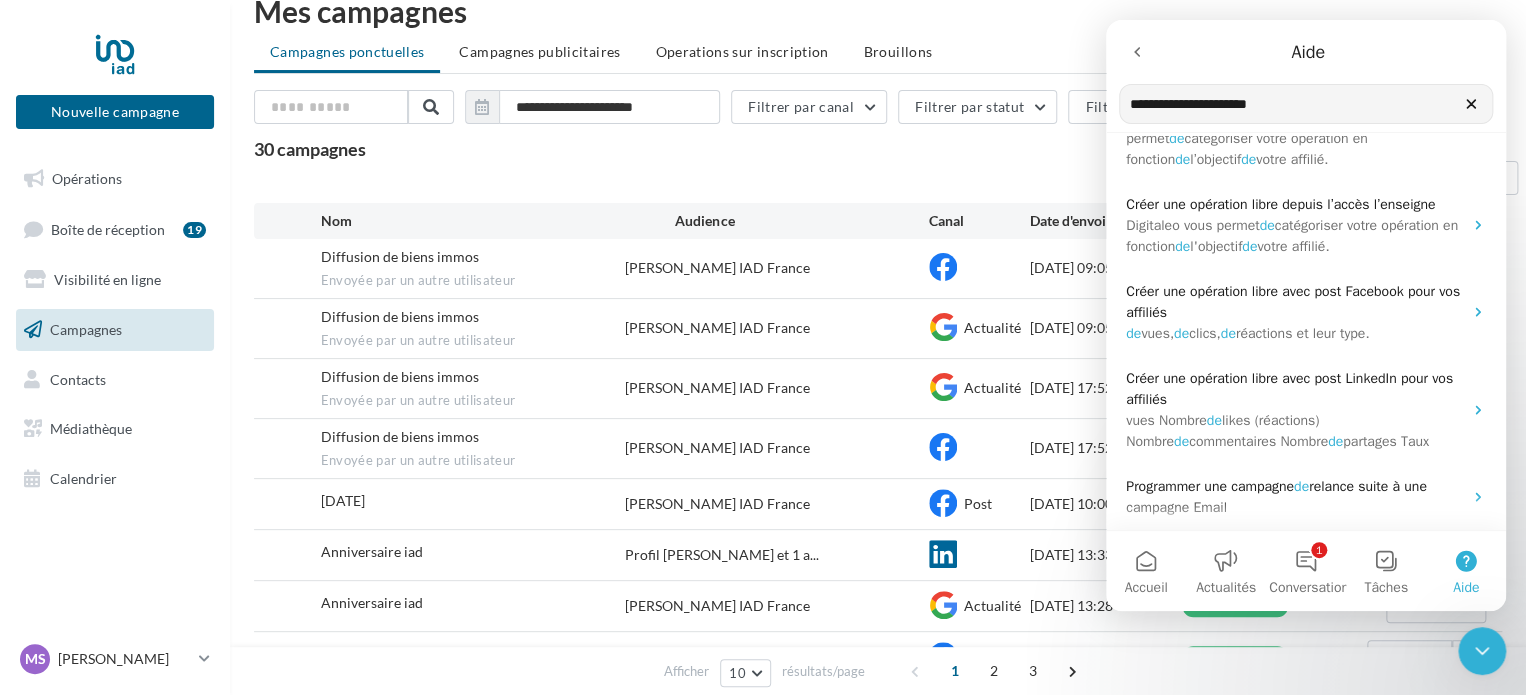 type 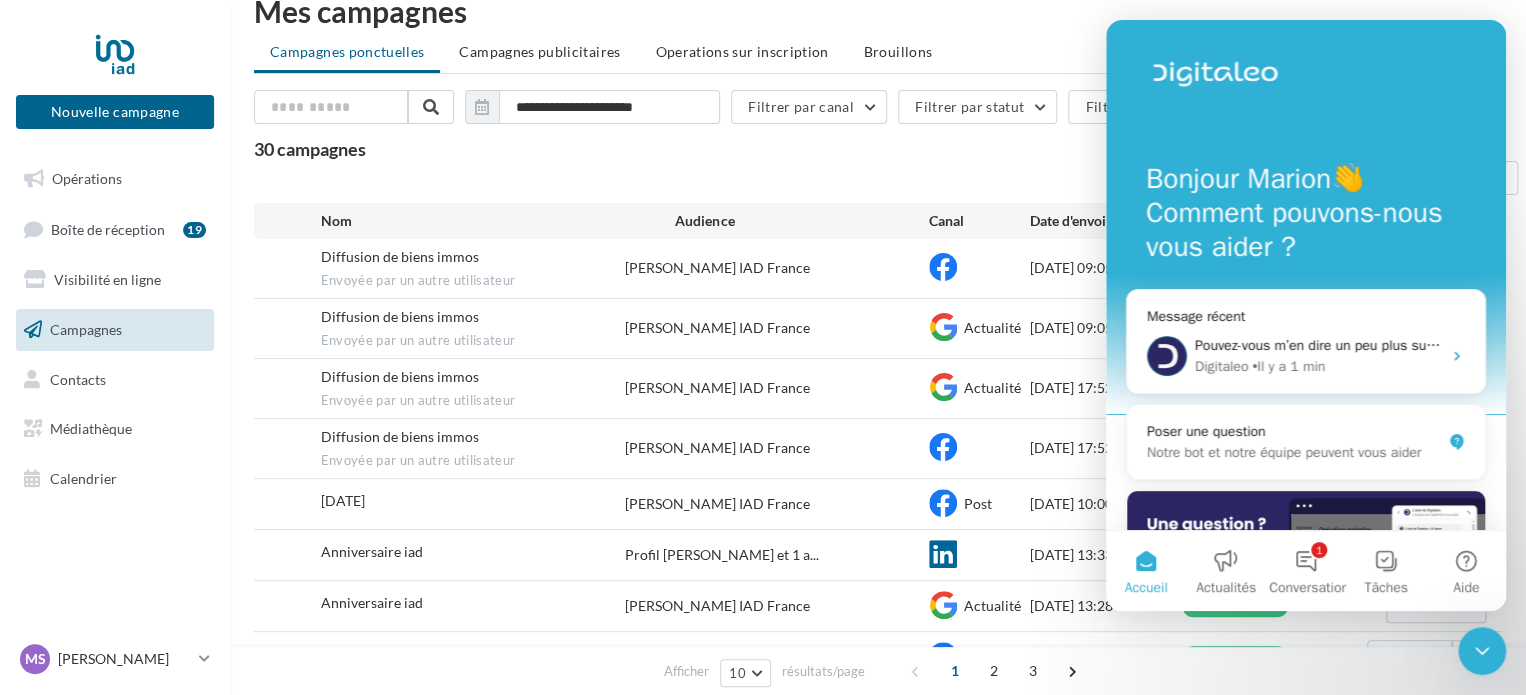 click on "Date d'envoi" at bounding box center (1106, 221) 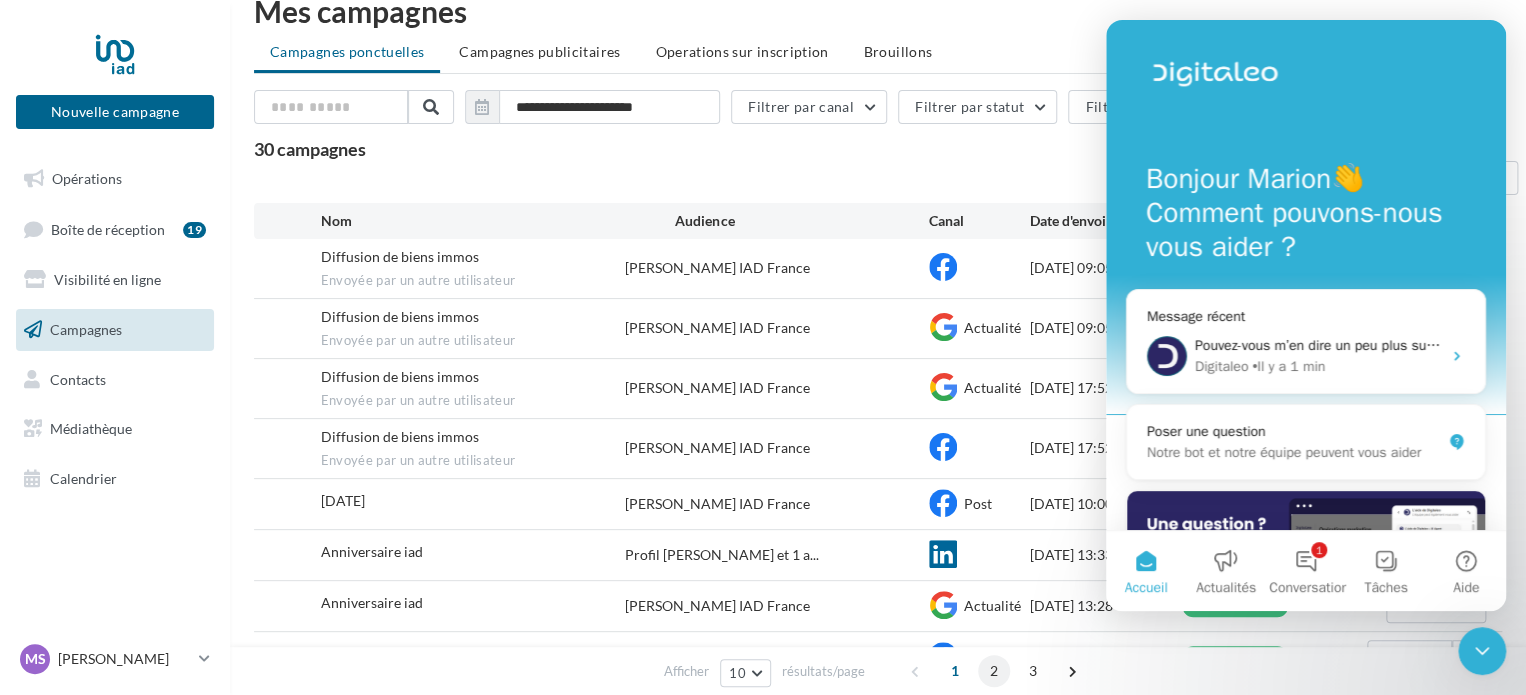 click on "2" at bounding box center [994, 671] 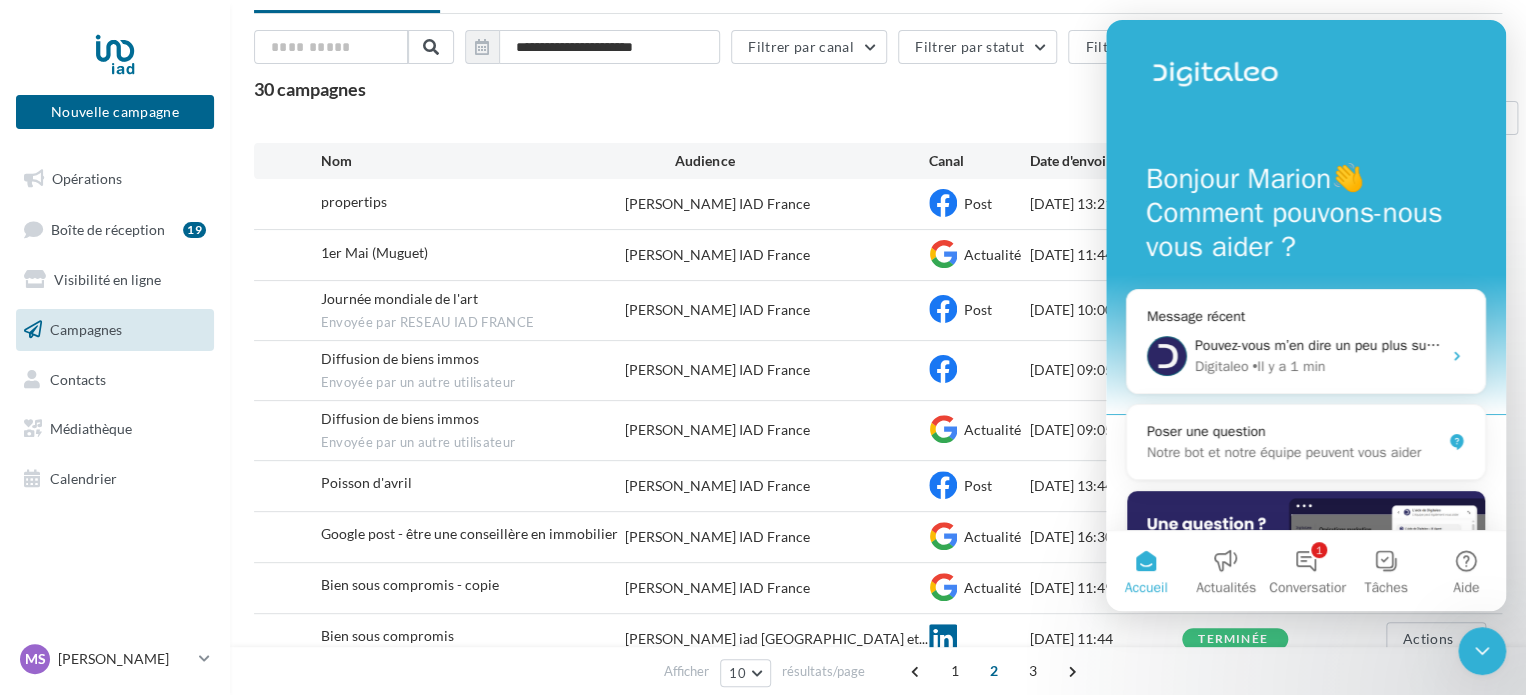 scroll, scrollTop: 253, scrollLeft: 0, axis: vertical 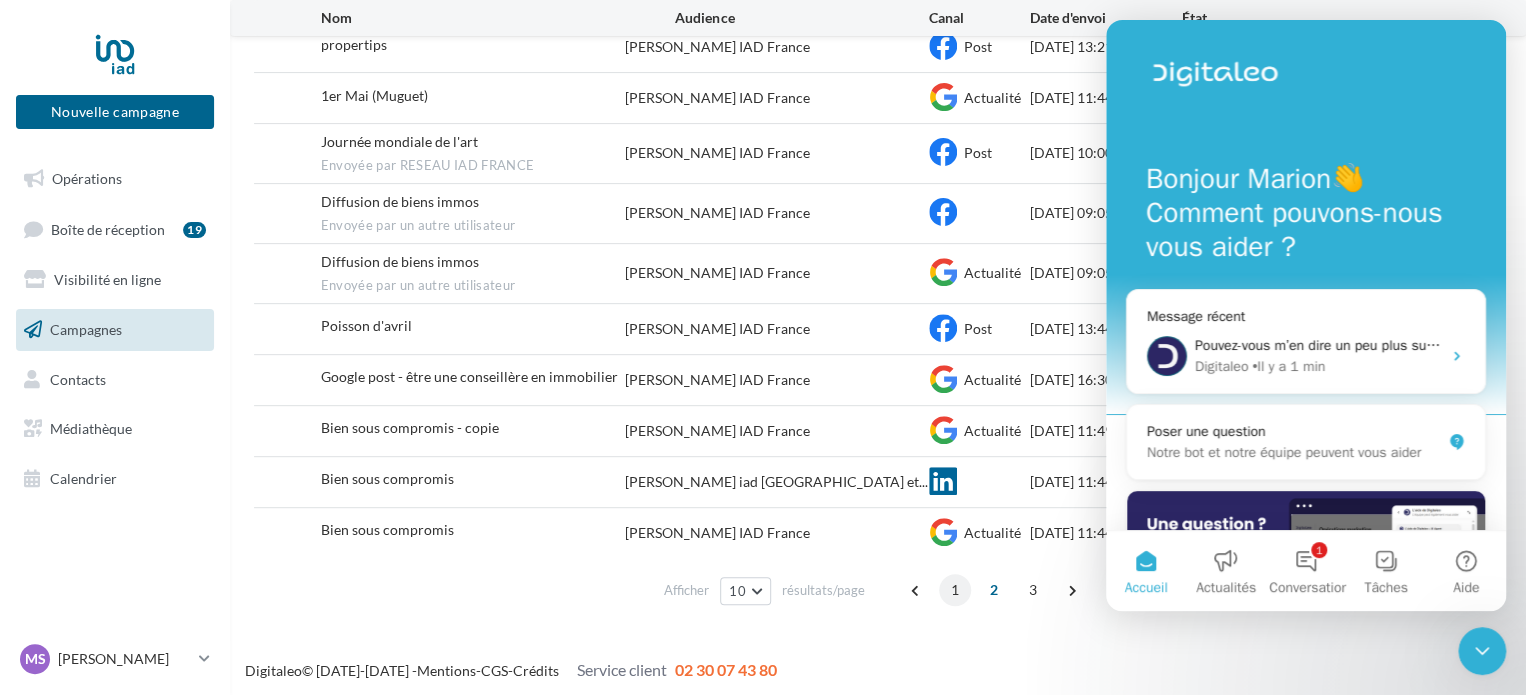 click on "1" at bounding box center (955, 590) 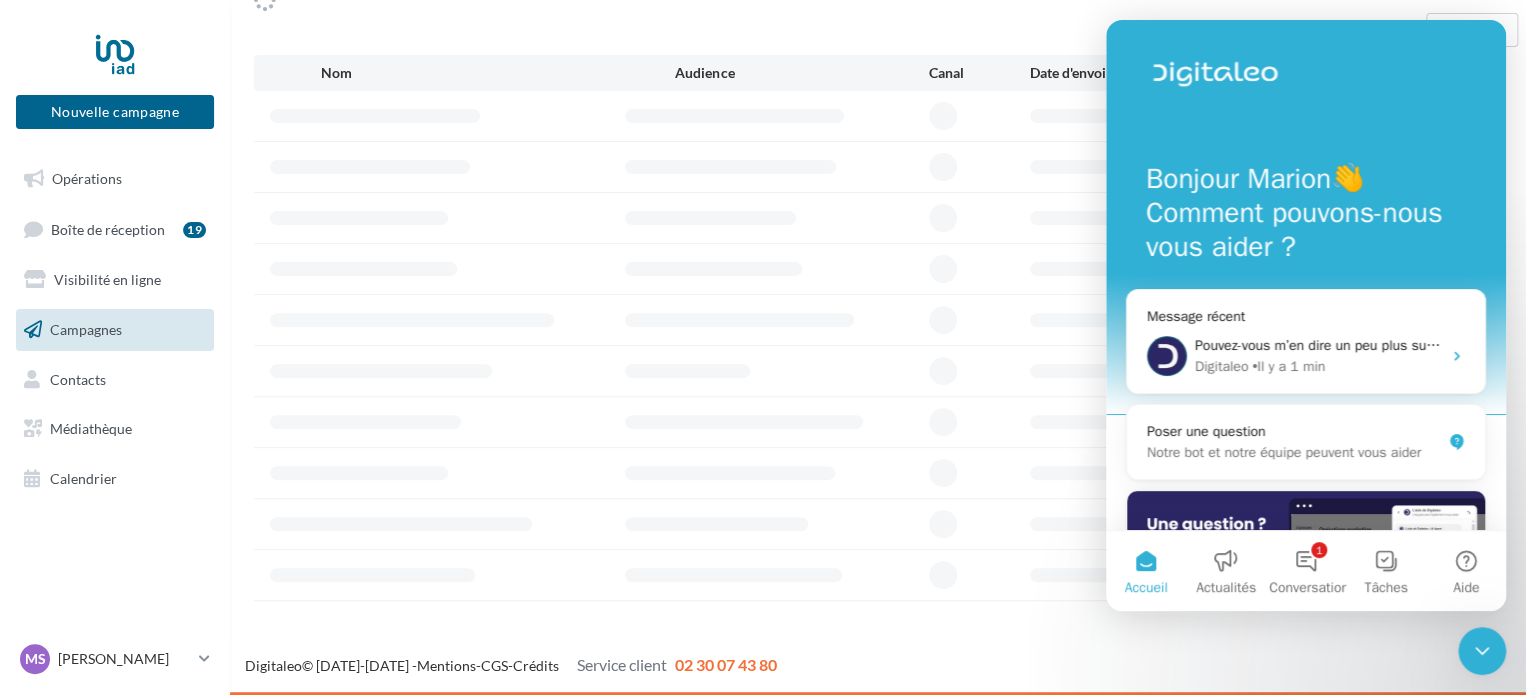 scroll, scrollTop: 184, scrollLeft: 0, axis: vertical 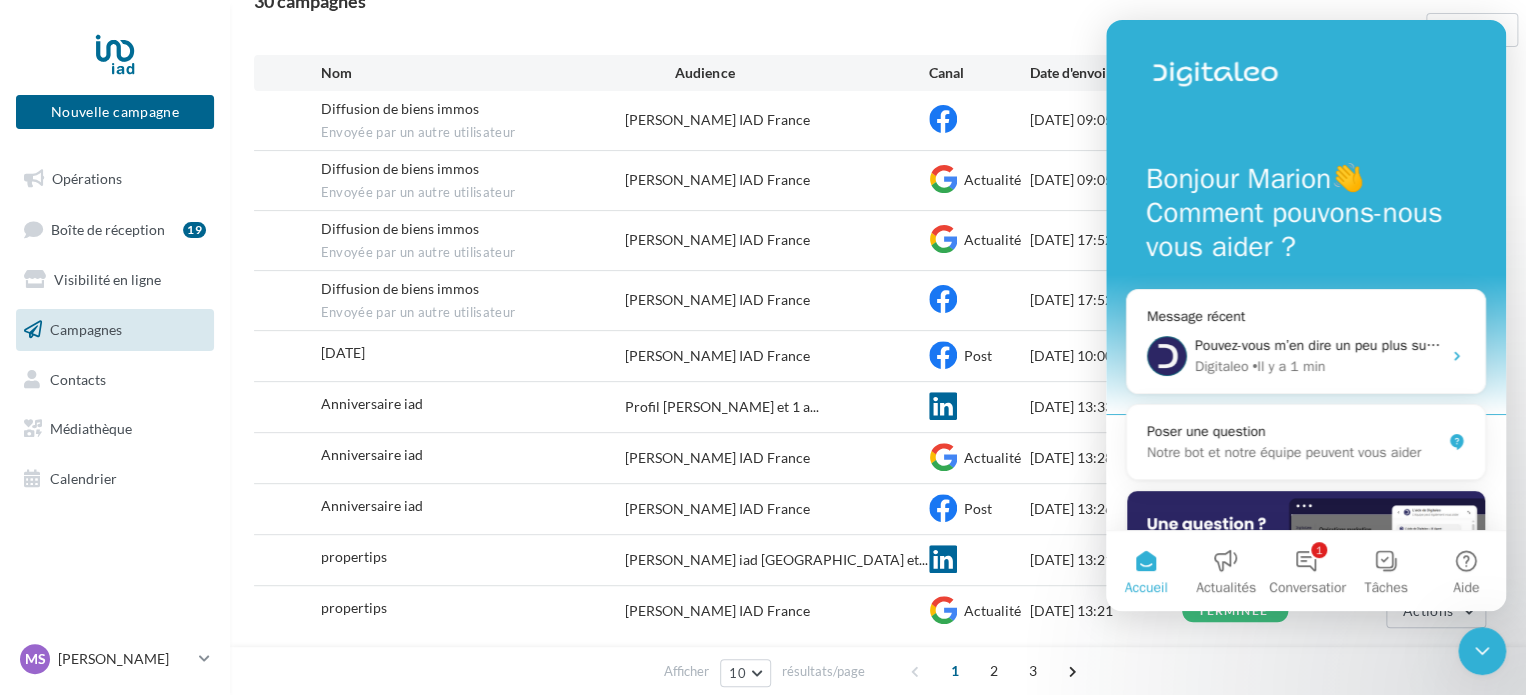 click on "Opérations
Boîte de réception
19
Visibilité en ligne
Campagnes
Contacts
Médiathèque
Calendrier" at bounding box center [115, 329] 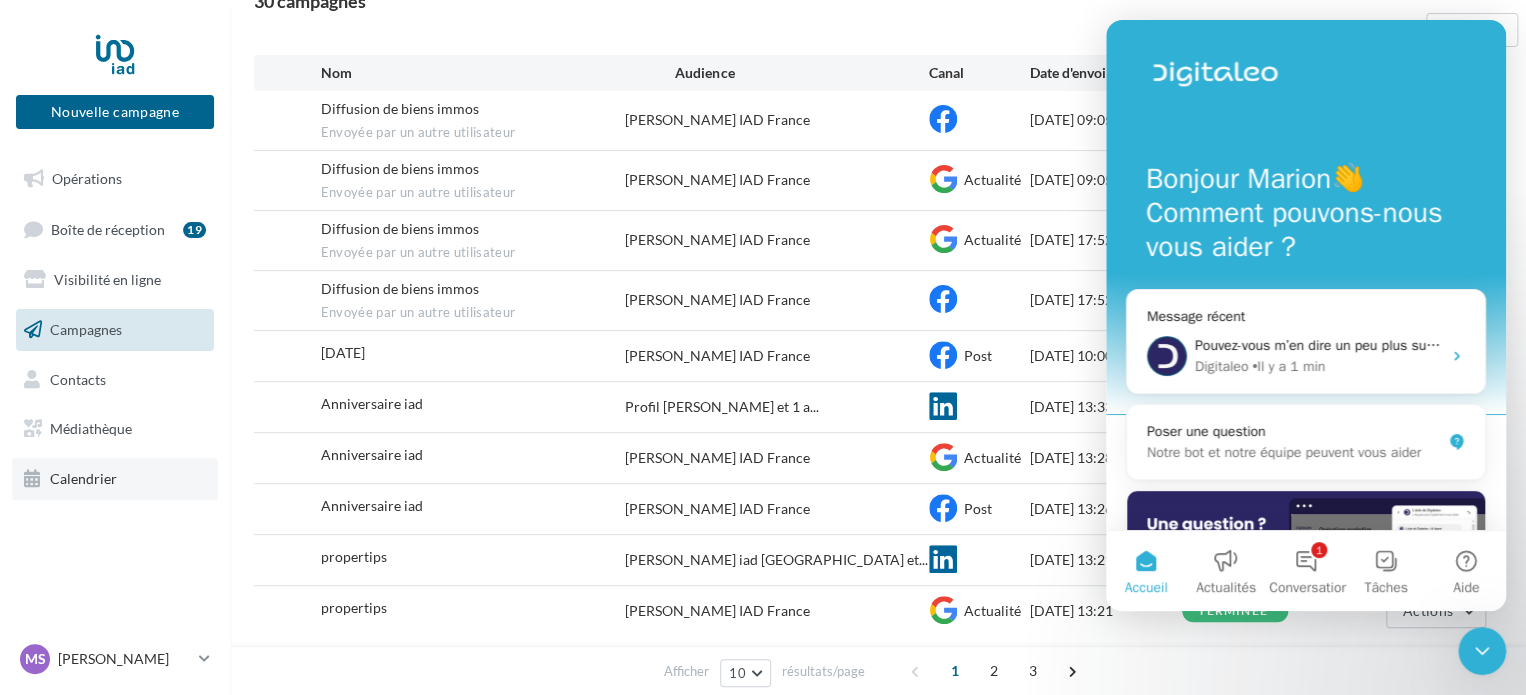 click on "Calendrier" at bounding box center (83, 478) 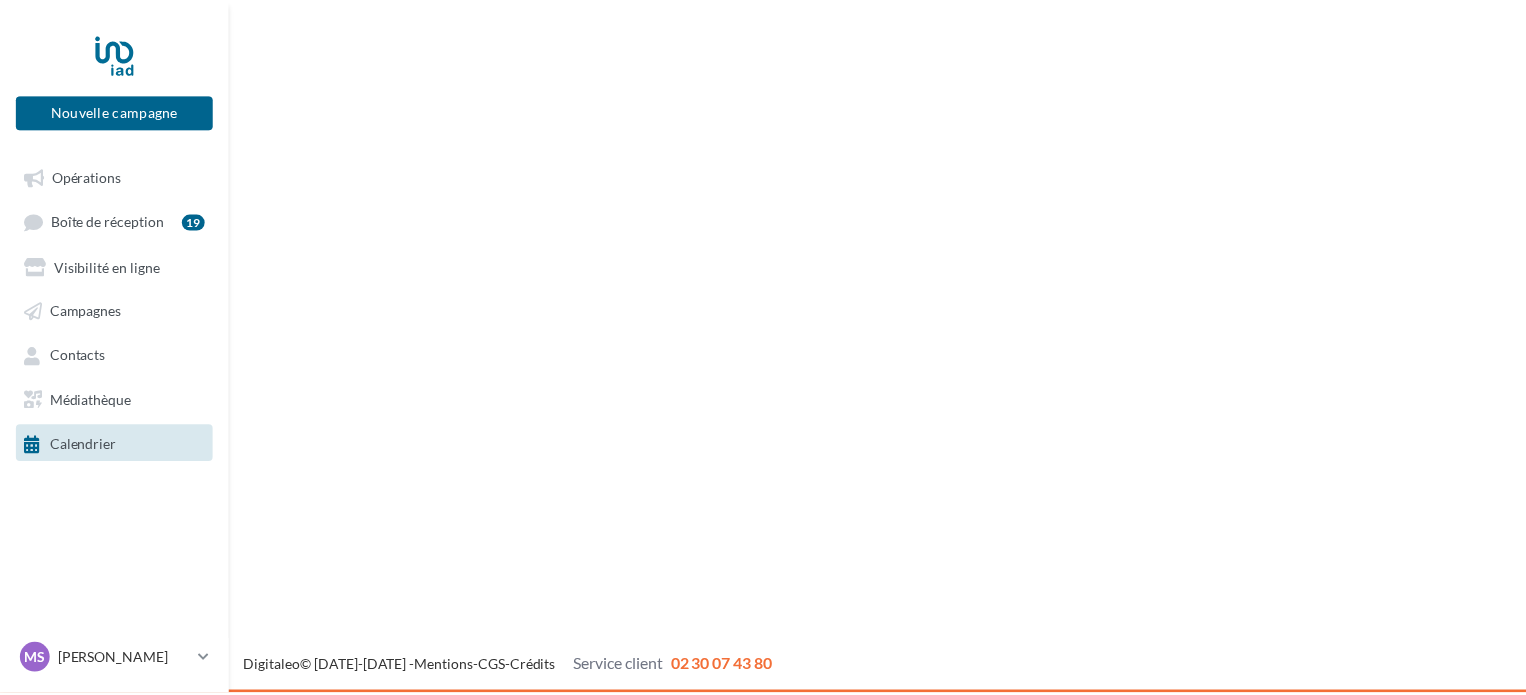 scroll, scrollTop: 0, scrollLeft: 0, axis: both 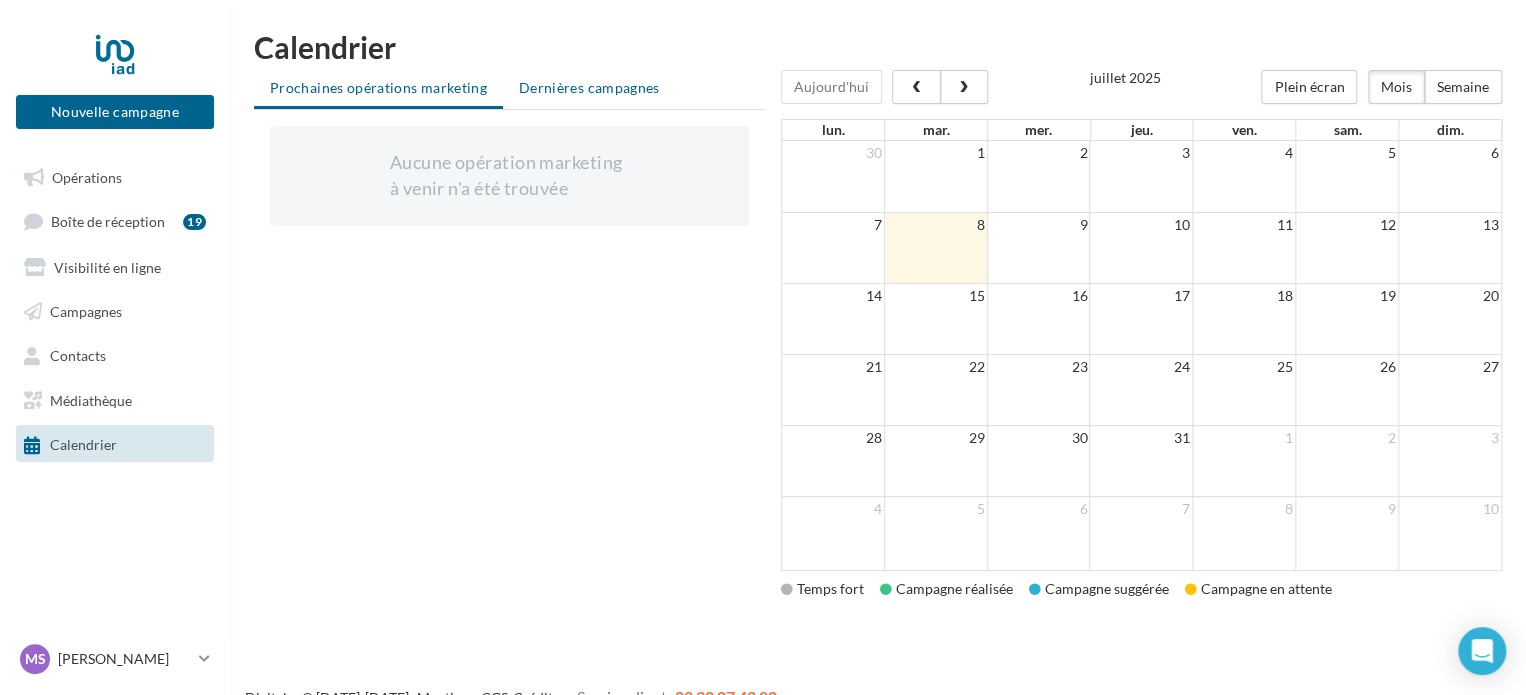 click on "Dernières campagnes" at bounding box center (589, 87) 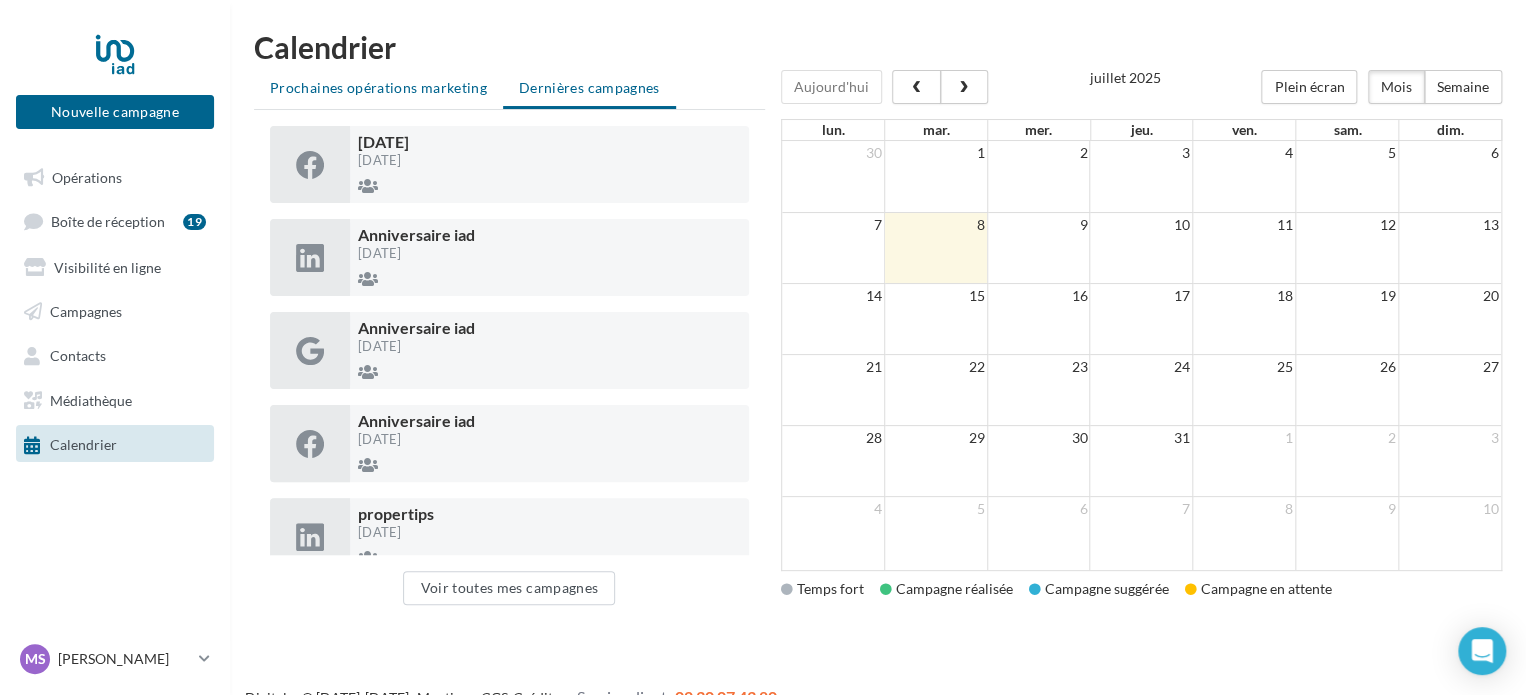 click on "Prochaines opérations marketing" at bounding box center (378, 87) 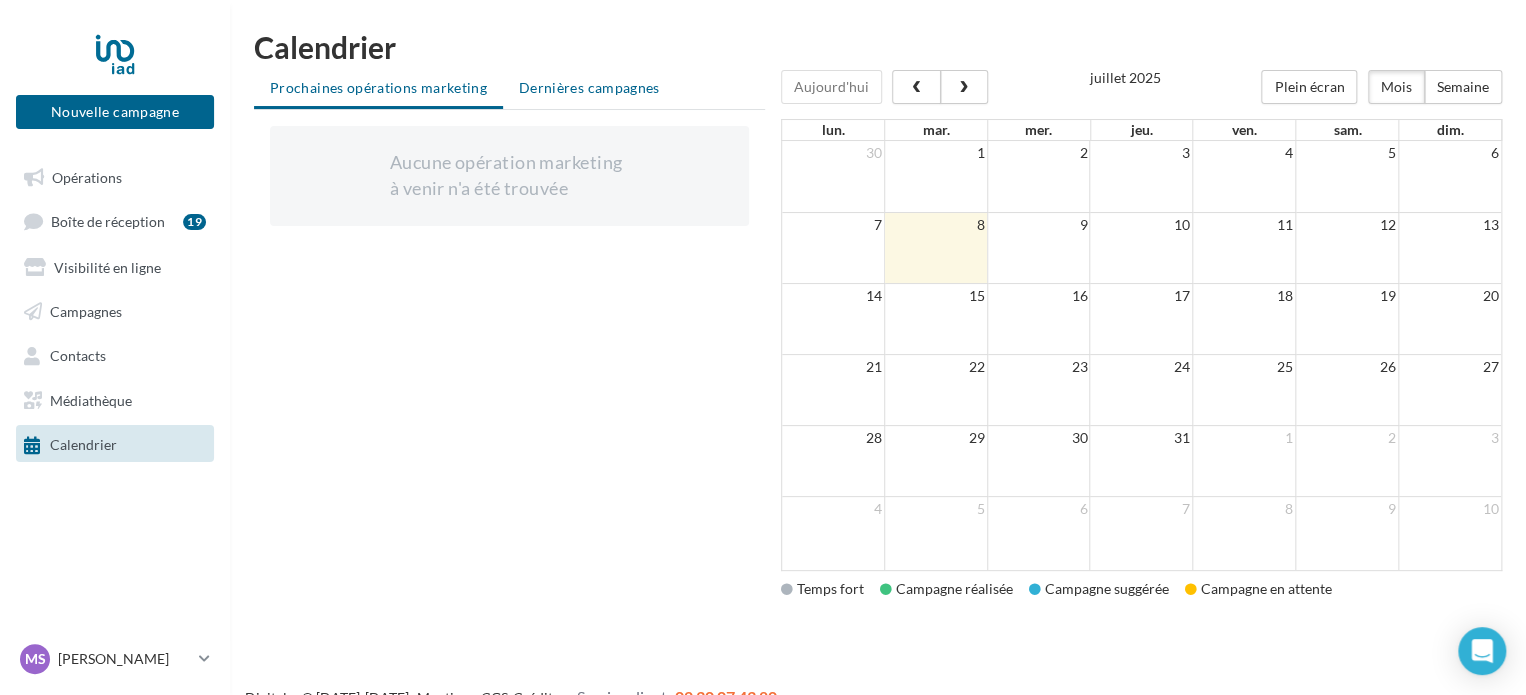 click on "Dernières campagnes" at bounding box center (589, 87) 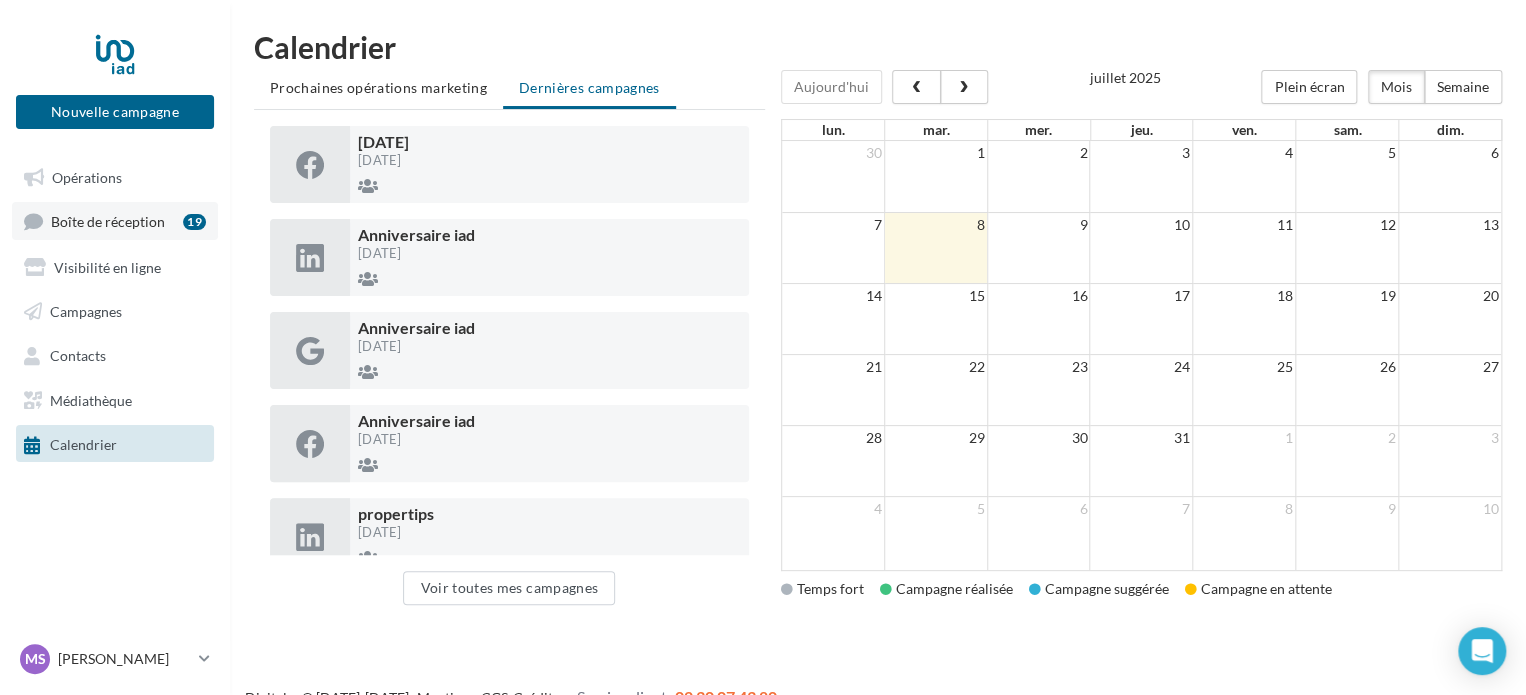 click on "Boîte de réception" at bounding box center (108, 221) 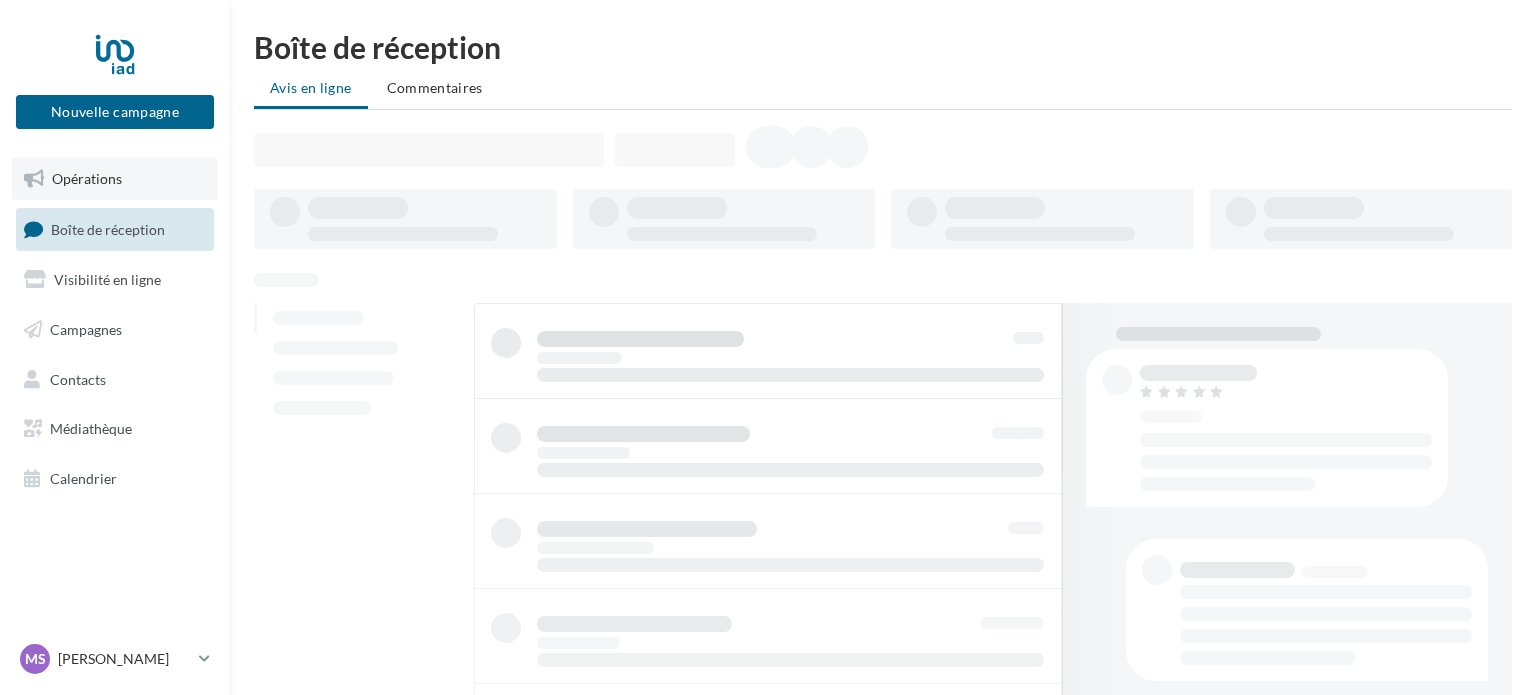 click on "Opérations" at bounding box center (87, 178) 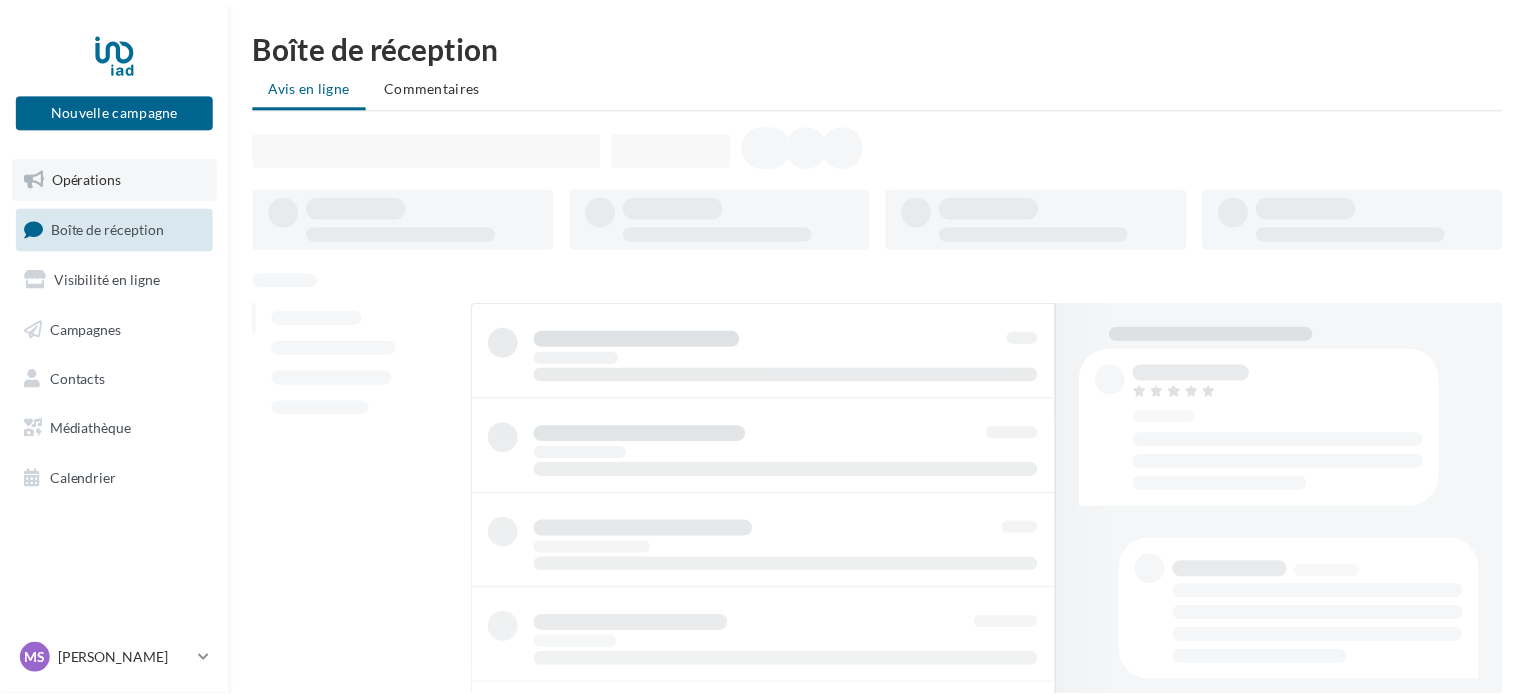 scroll, scrollTop: 0, scrollLeft: 0, axis: both 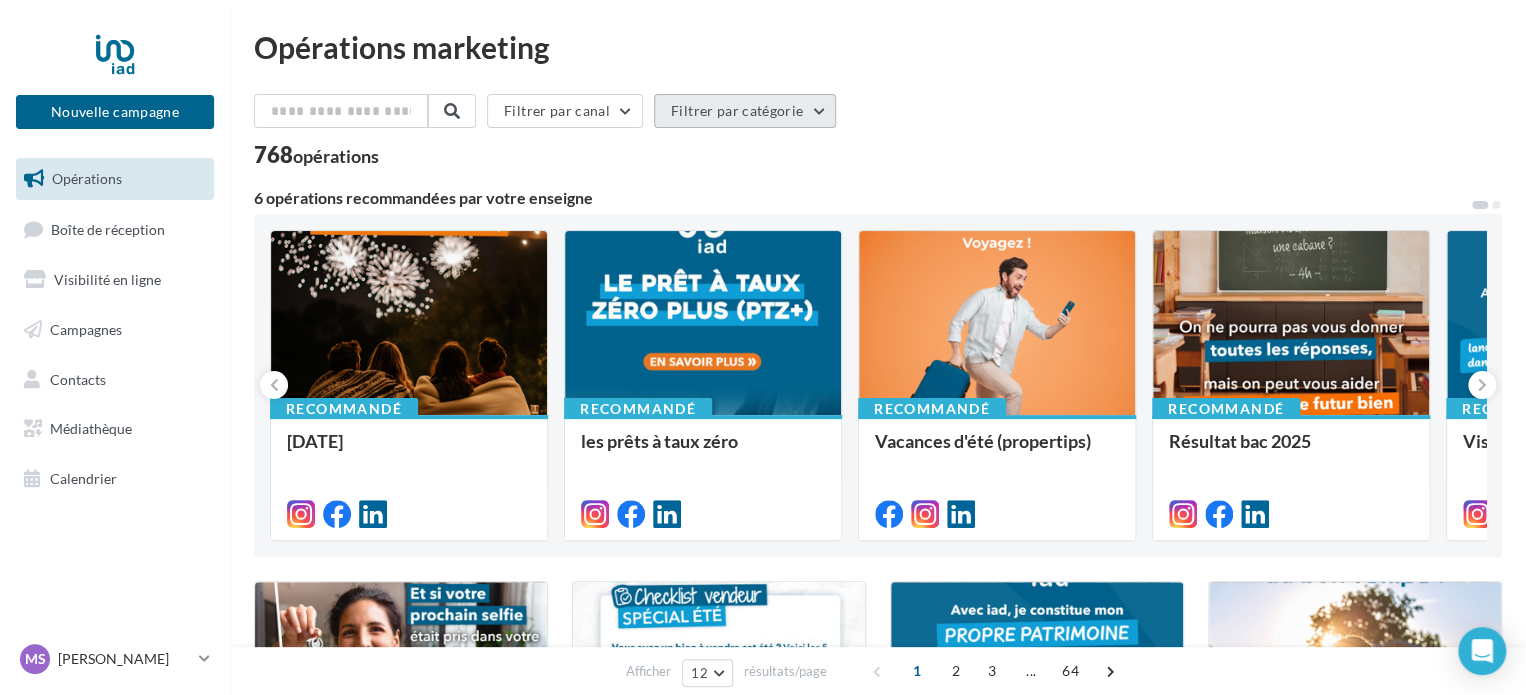 click on "Filtrer par catégorie" at bounding box center [745, 111] 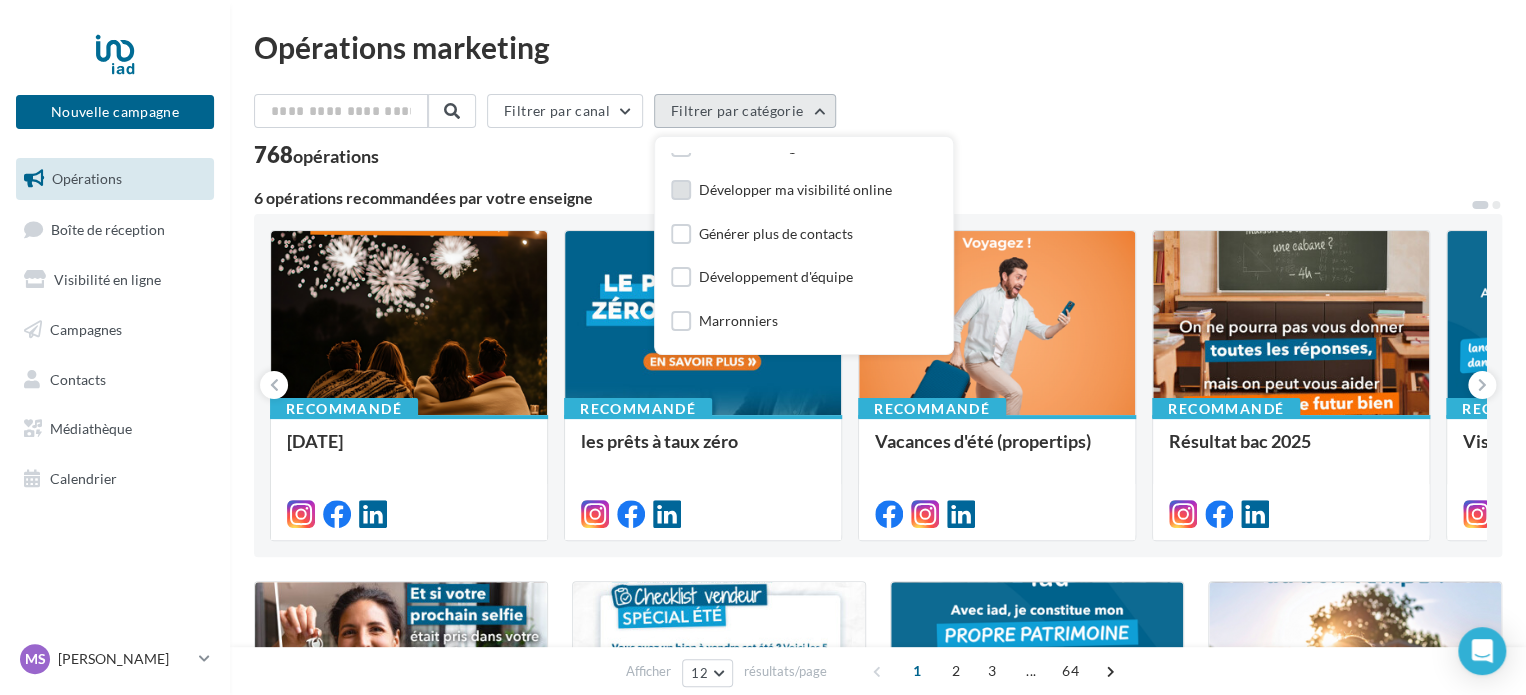 scroll, scrollTop: 0, scrollLeft: 0, axis: both 